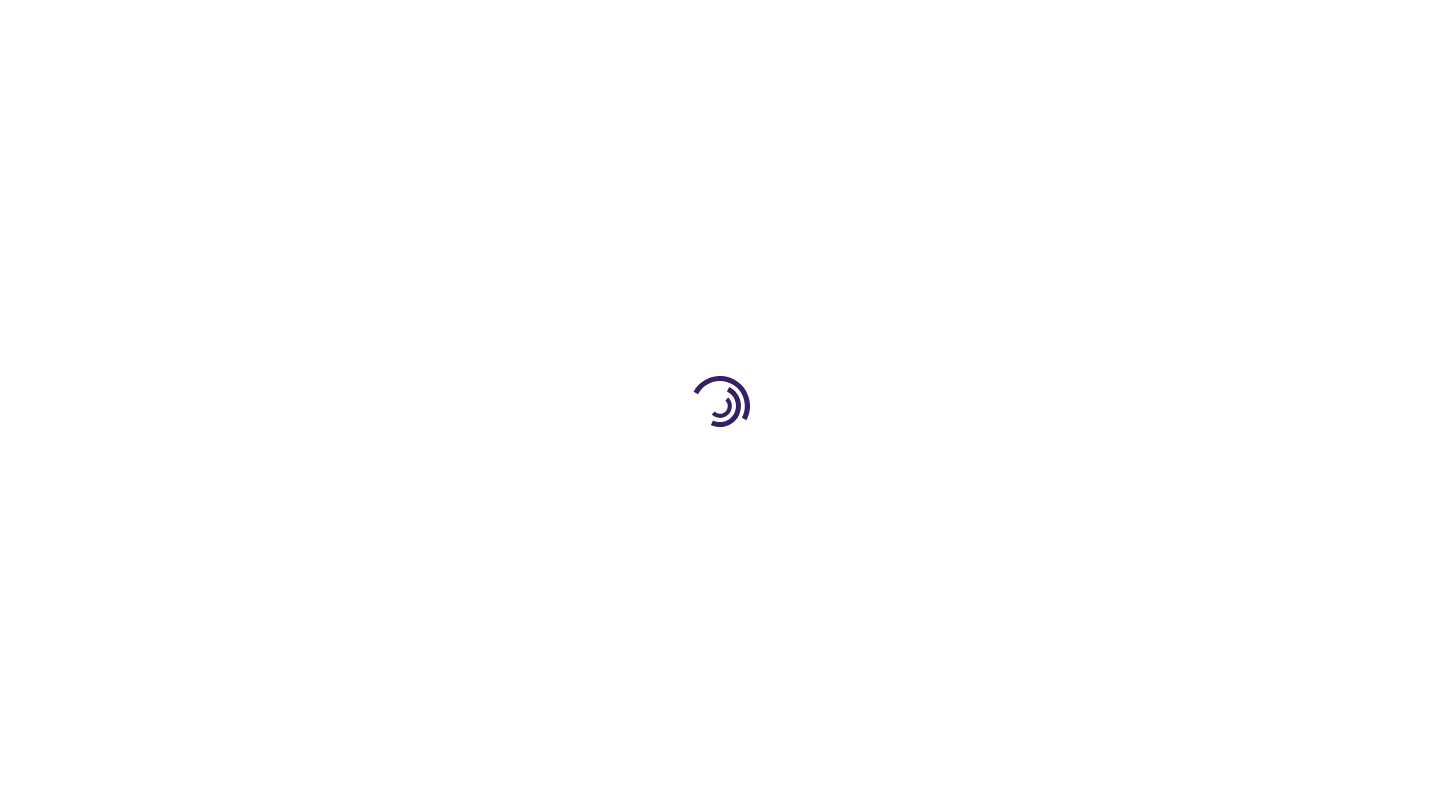 type on "1" 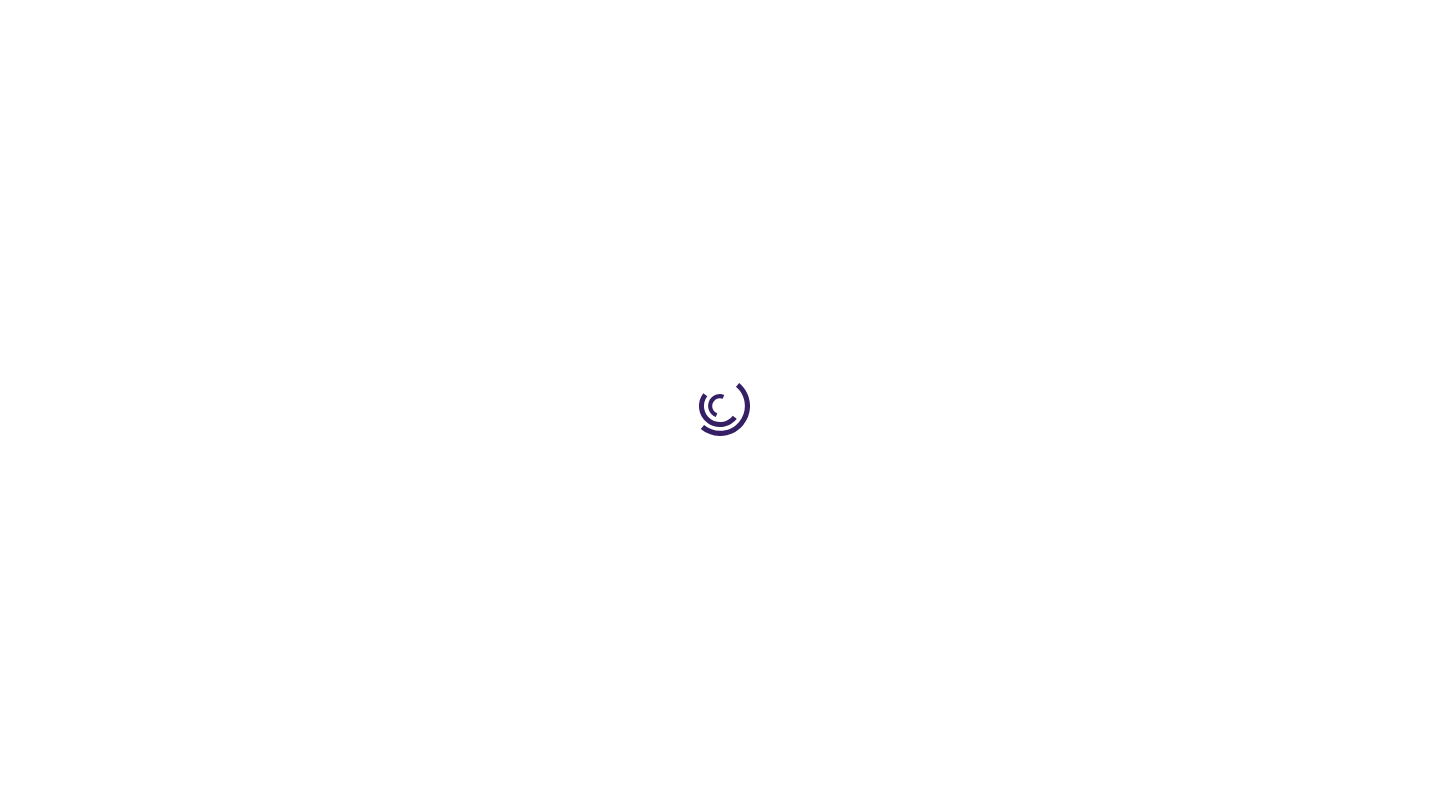 scroll, scrollTop: 0, scrollLeft: 0, axis: both 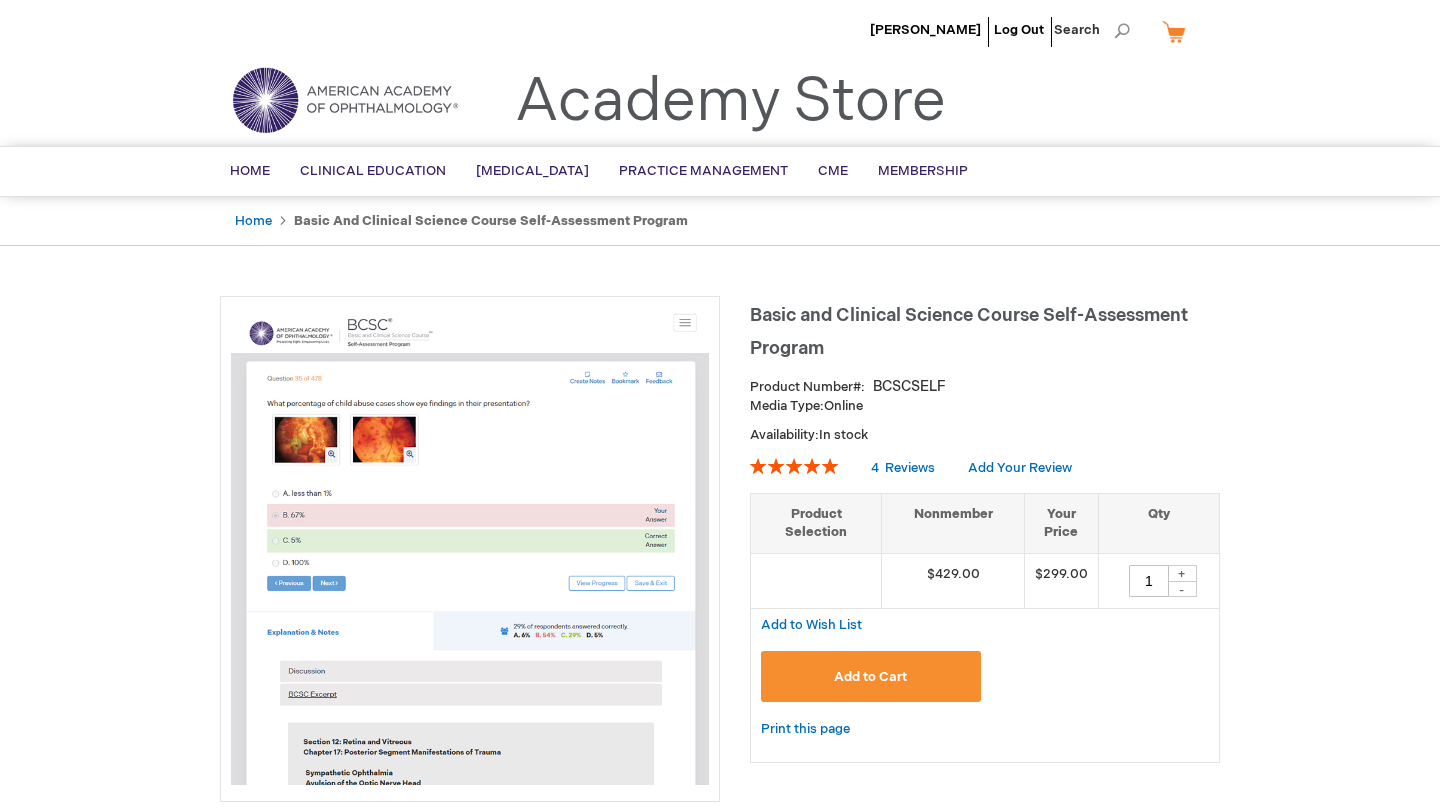 click on "Add to Cart" at bounding box center [871, 676] 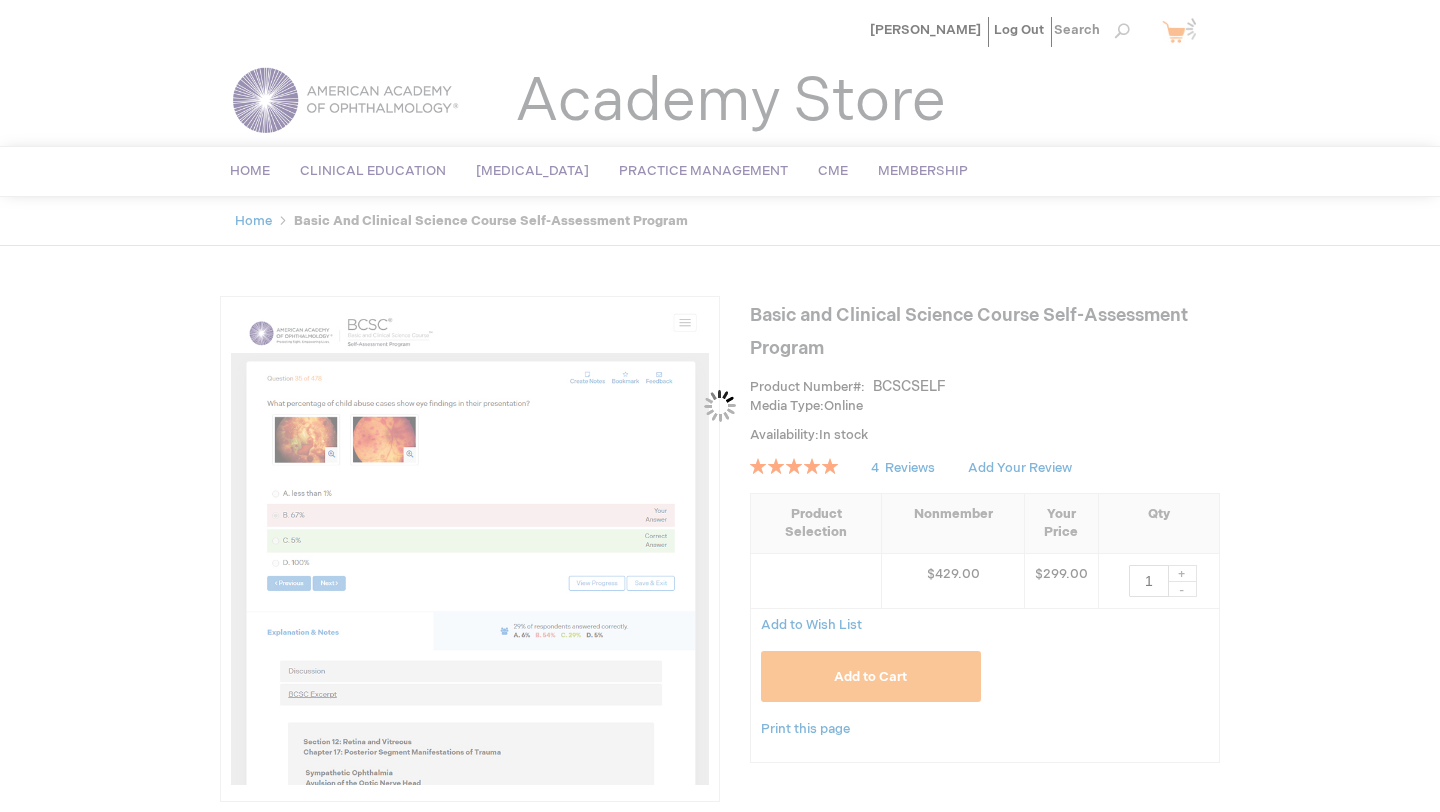 scroll, scrollTop: 41, scrollLeft: 0, axis: vertical 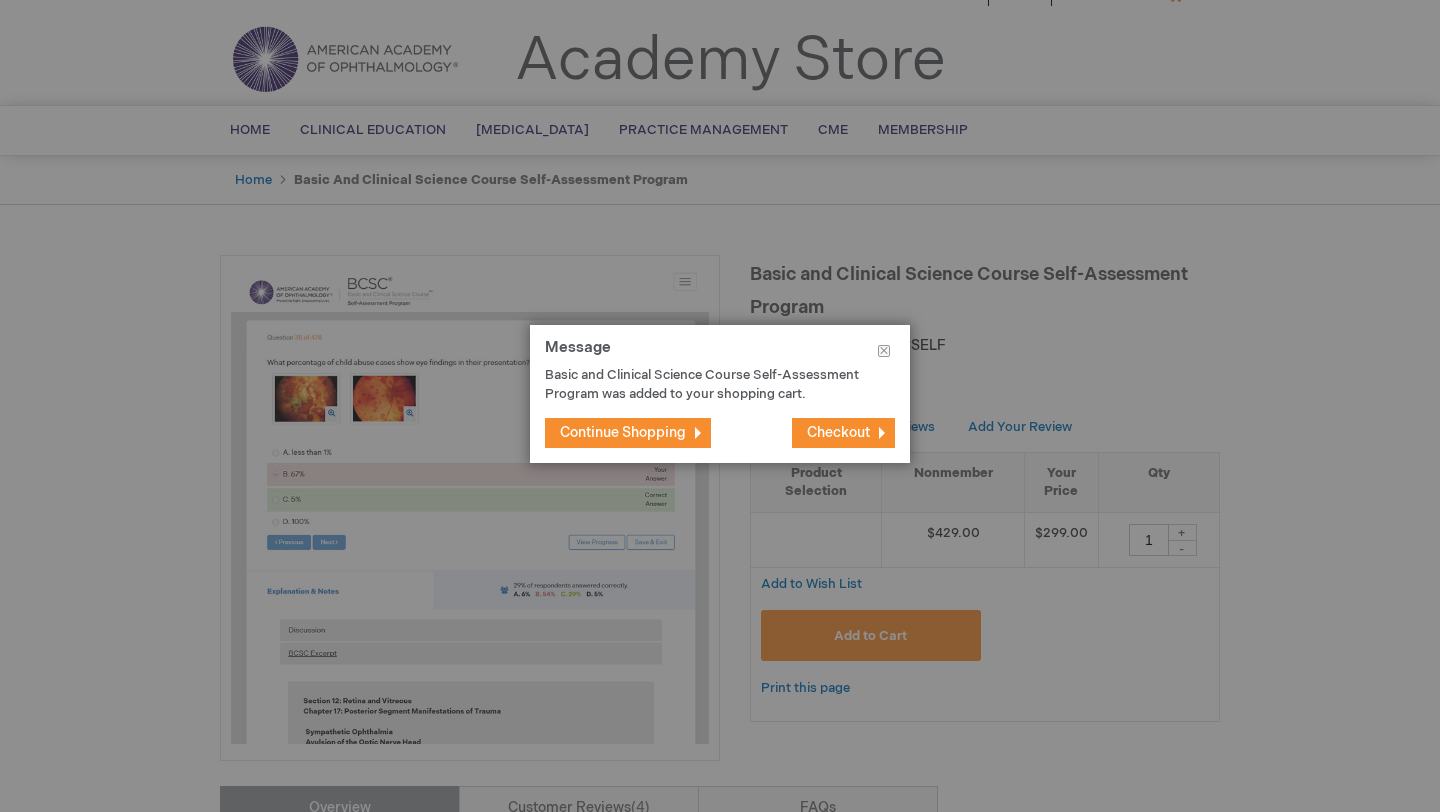 click on "Checkout" at bounding box center (838, 432) 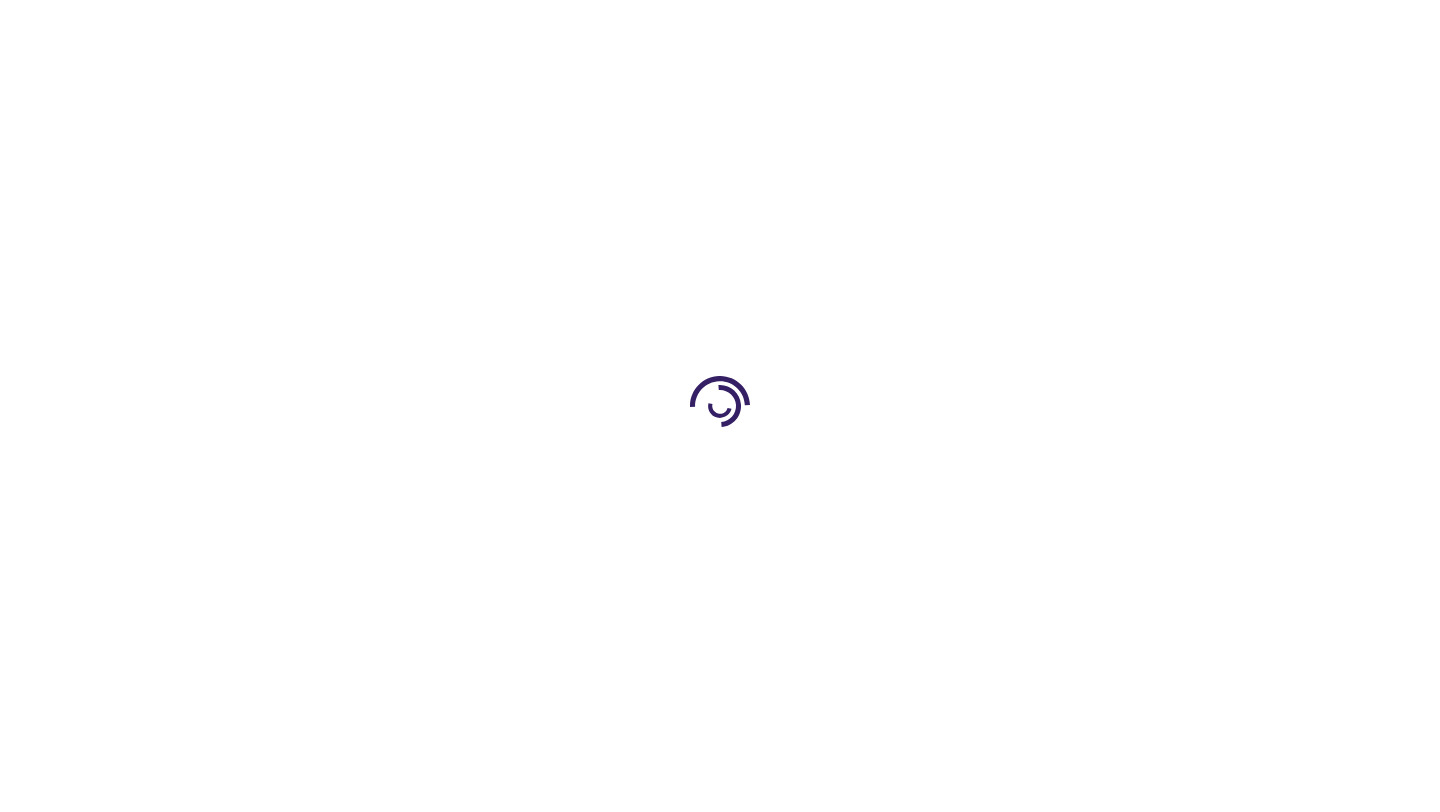 scroll, scrollTop: 0, scrollLeft: 0, axis: both 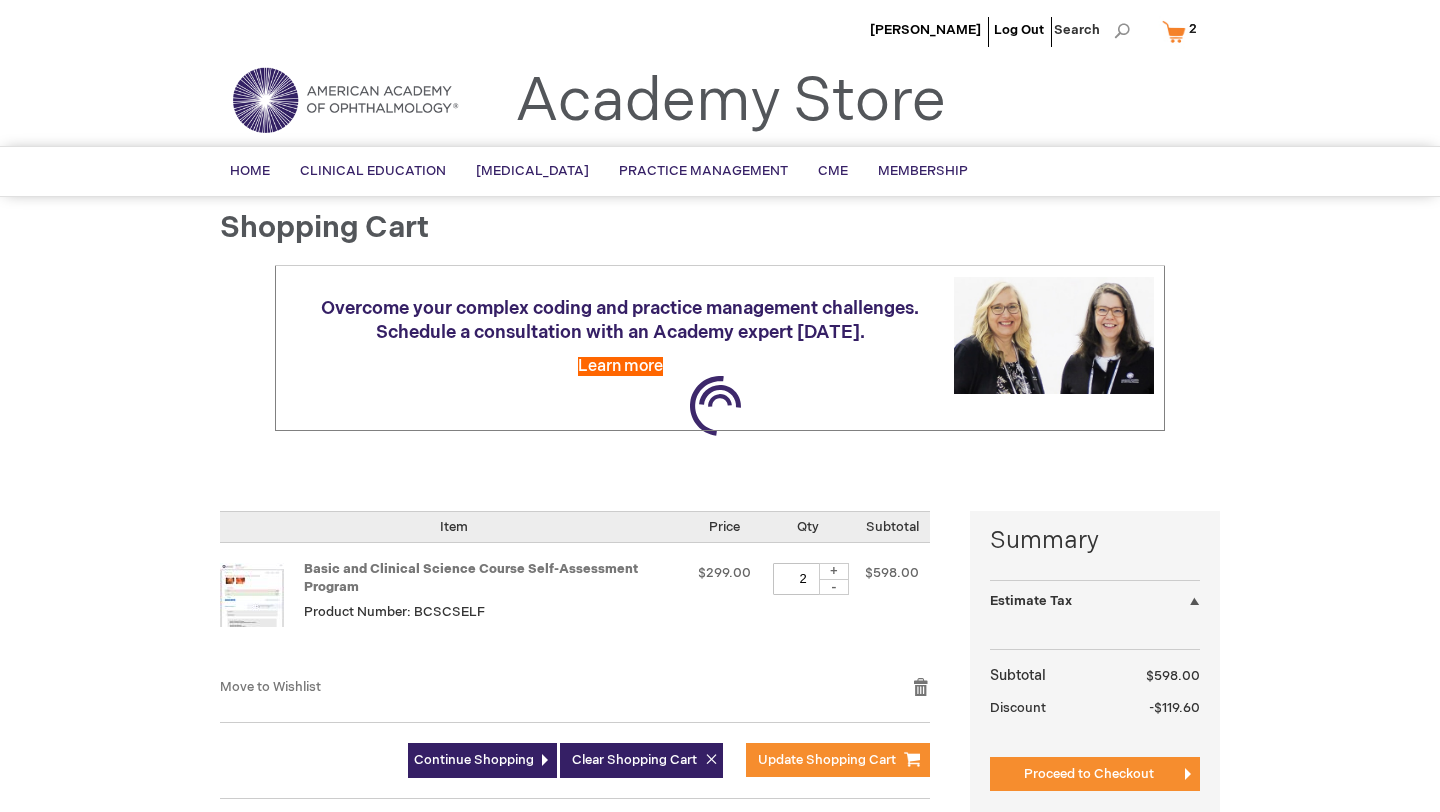select on "US" 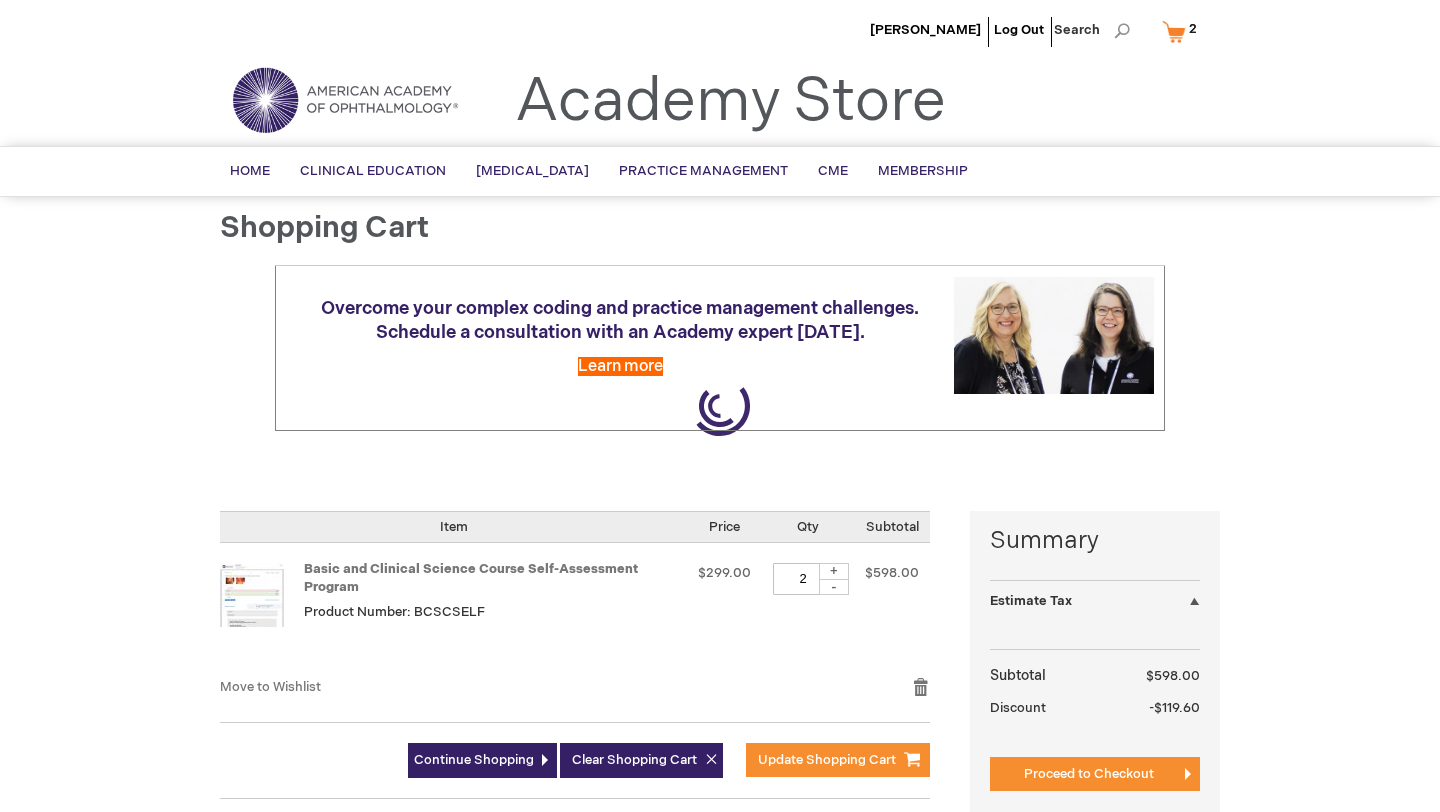 select on "27" 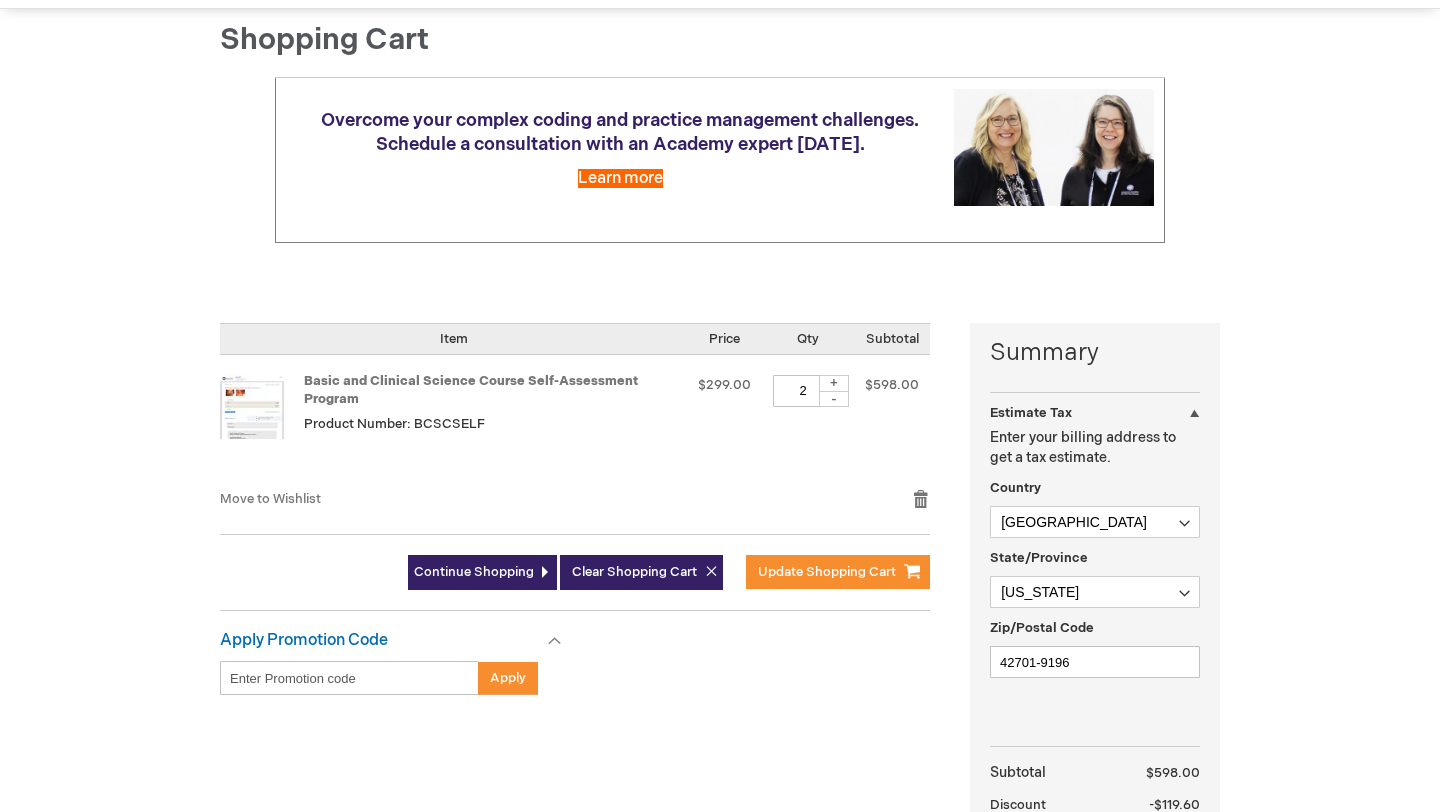 scroll, scrollTop: 243, scrollLeft: 0, axis: vertical 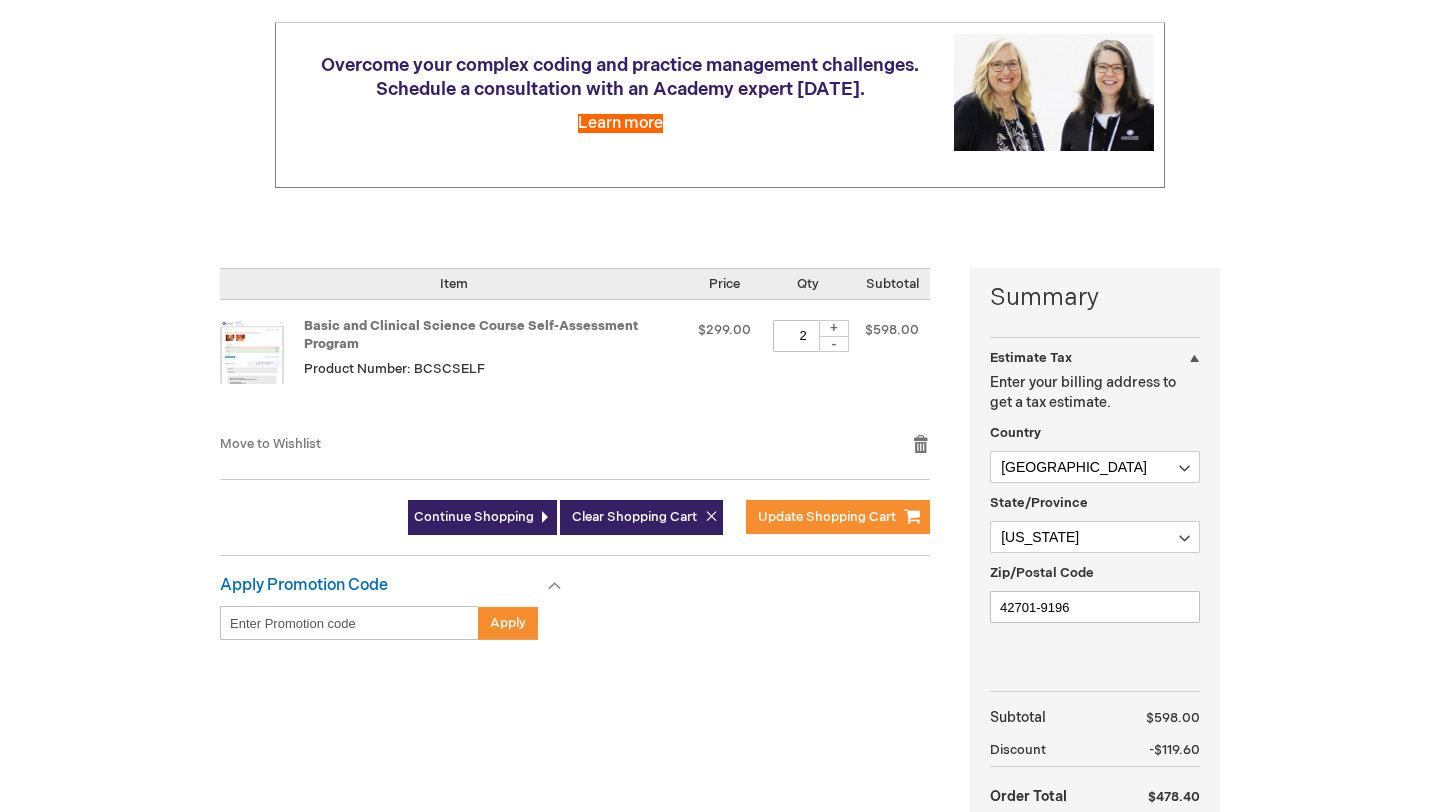 click on "-" at bounding box center (834, 344) 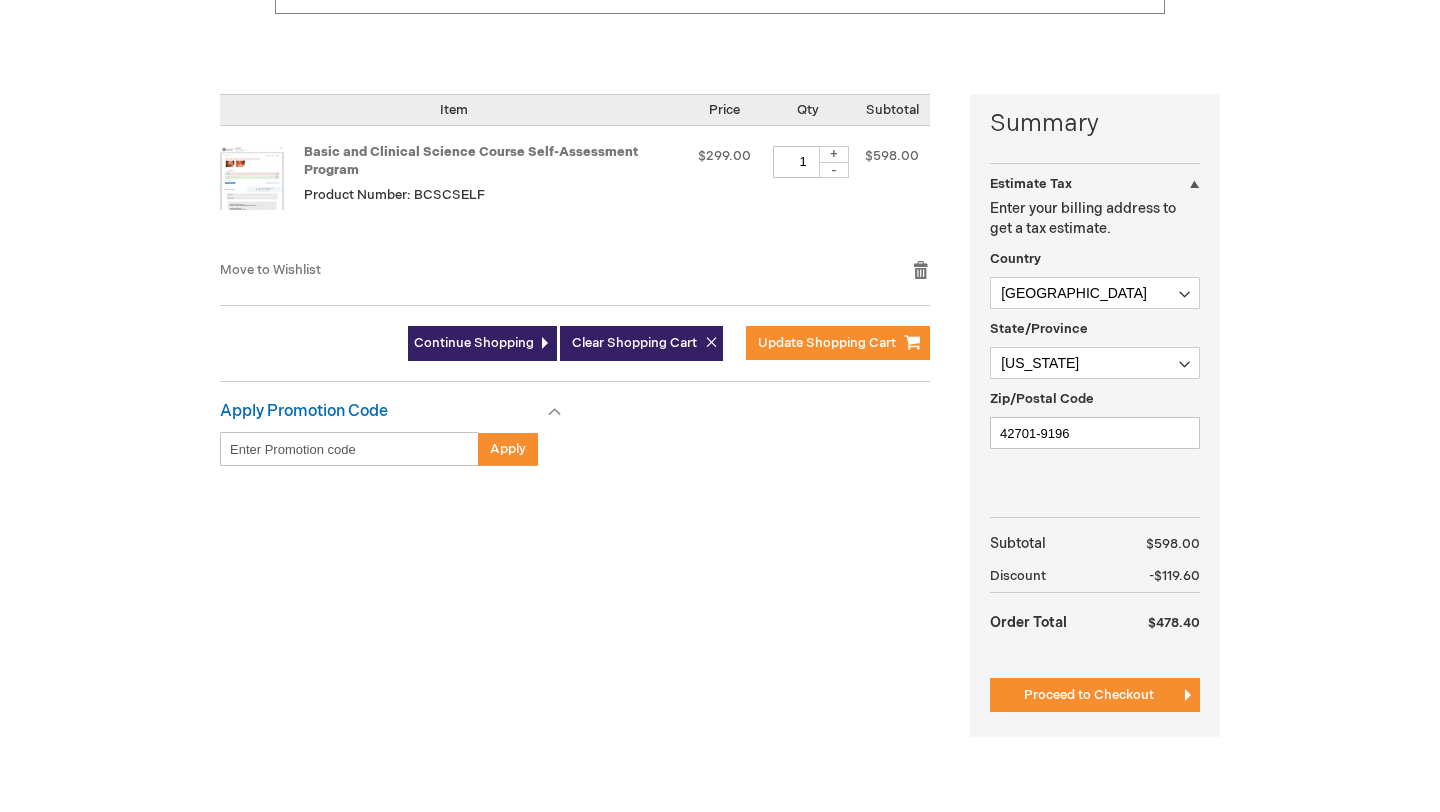 scroll, scrollTop: 416, scrollLeft: 0, axis: vertical 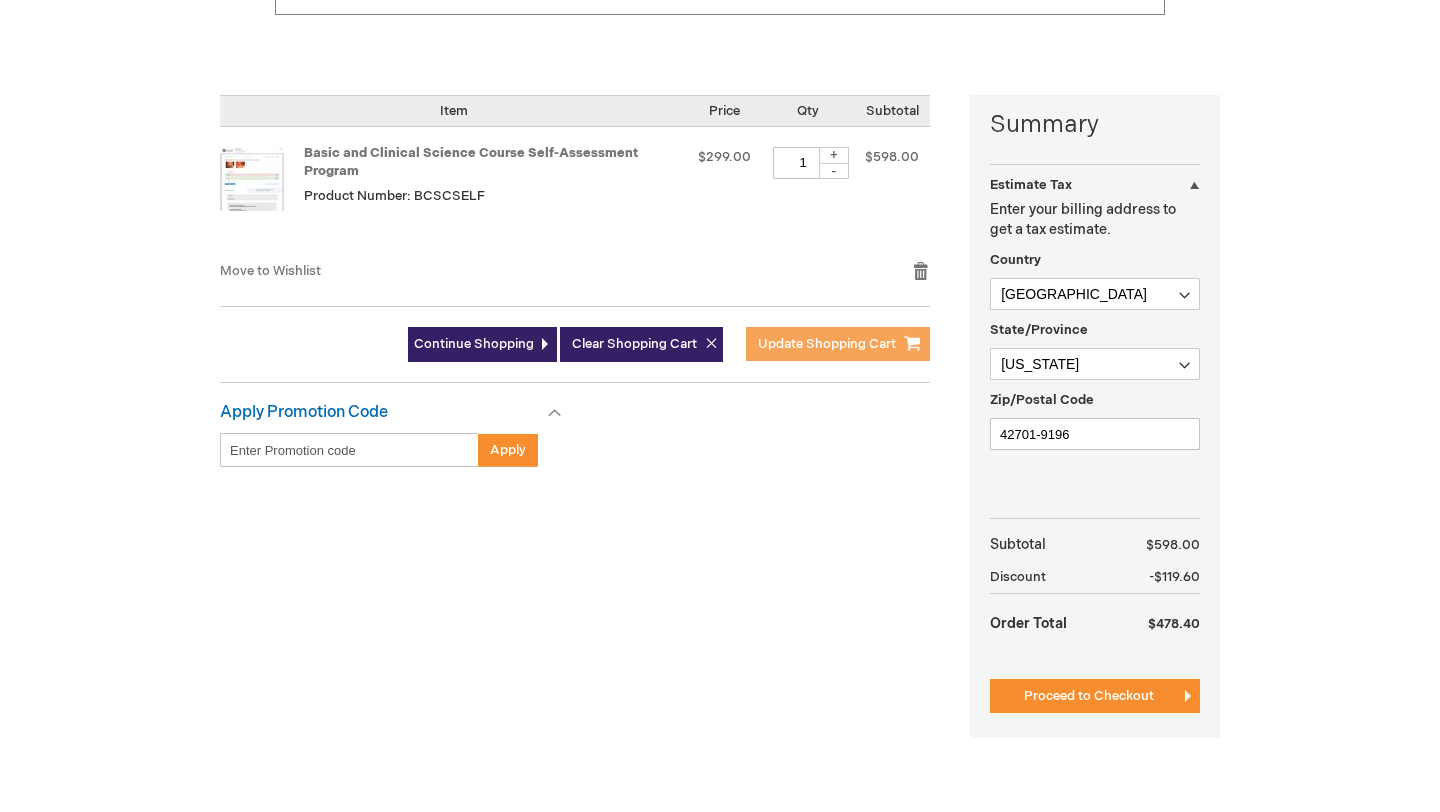 click on "Update Shopping Cart" at bounding box center (827, 344) 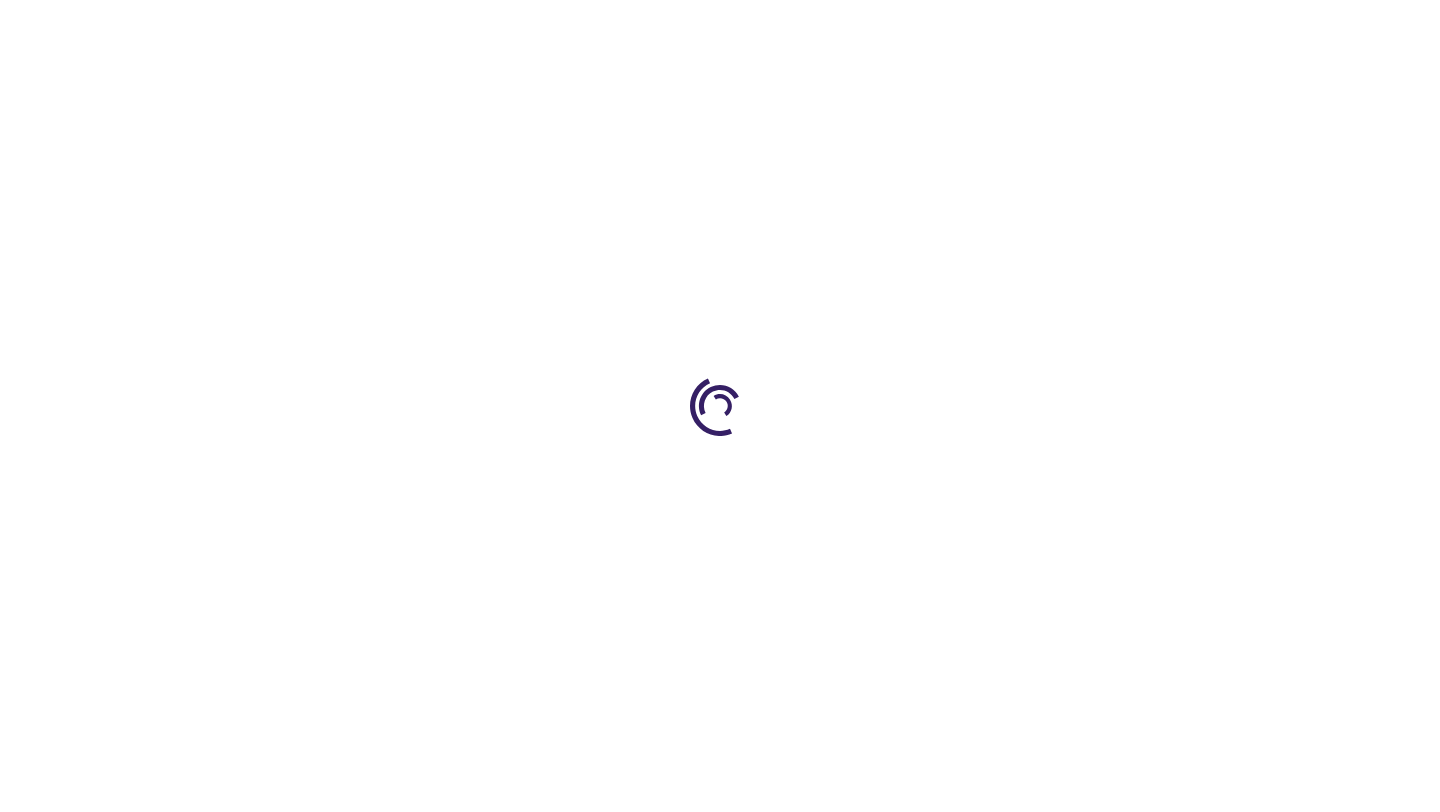 scroll, scrollTop: 0, scrollLeft: 0, axis: both 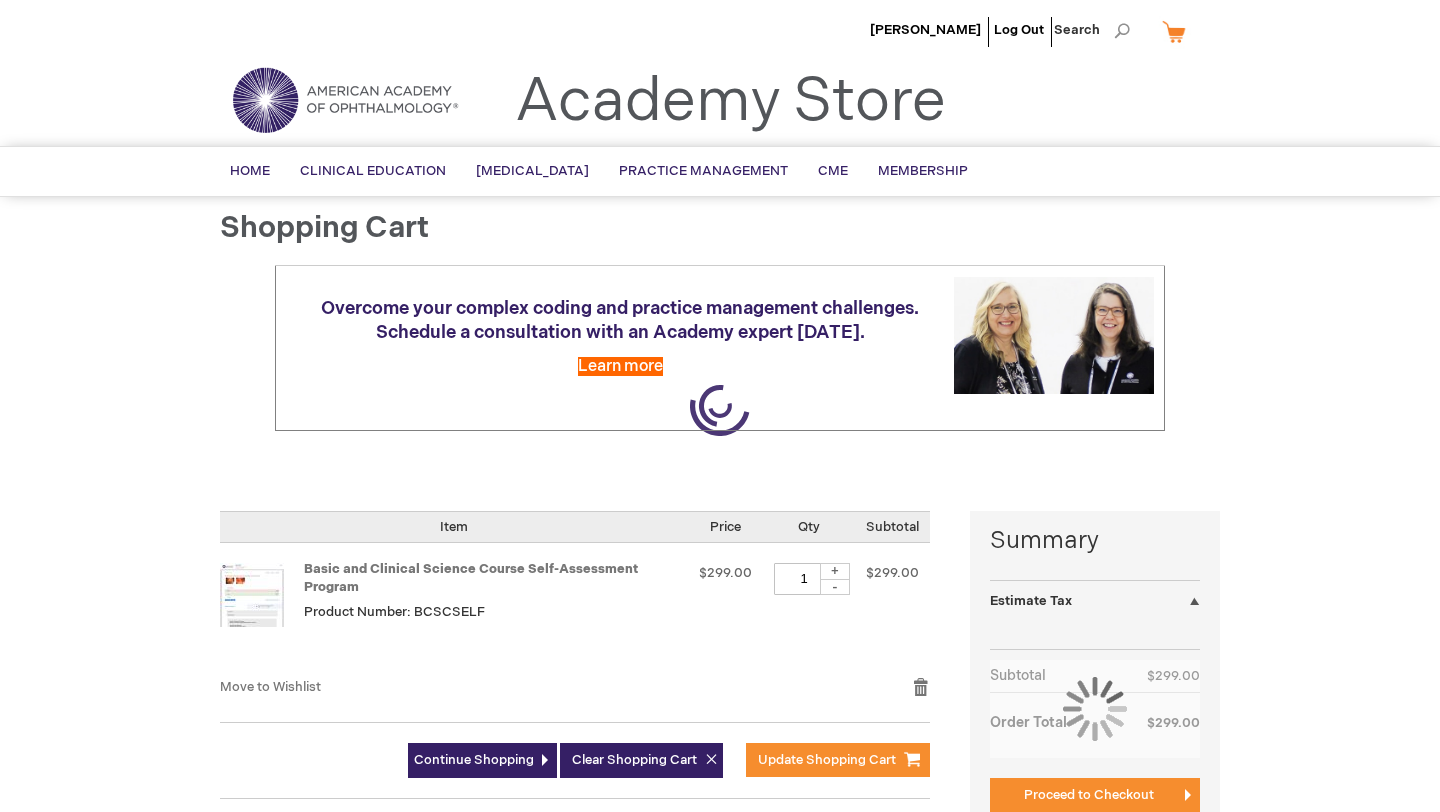 select on "US" 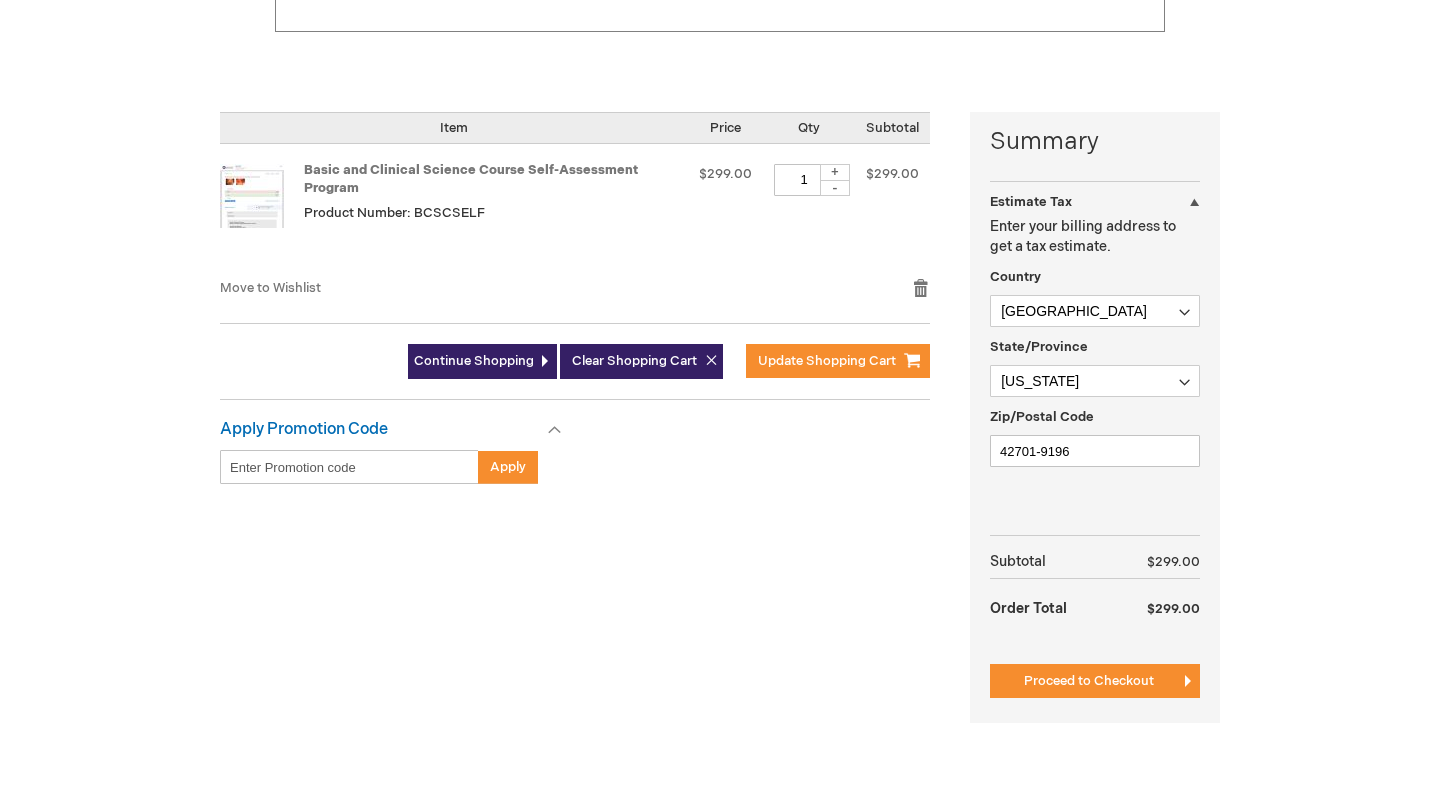 scroll, scrollTop: 413, scrollLeft: 0, axis: vertical 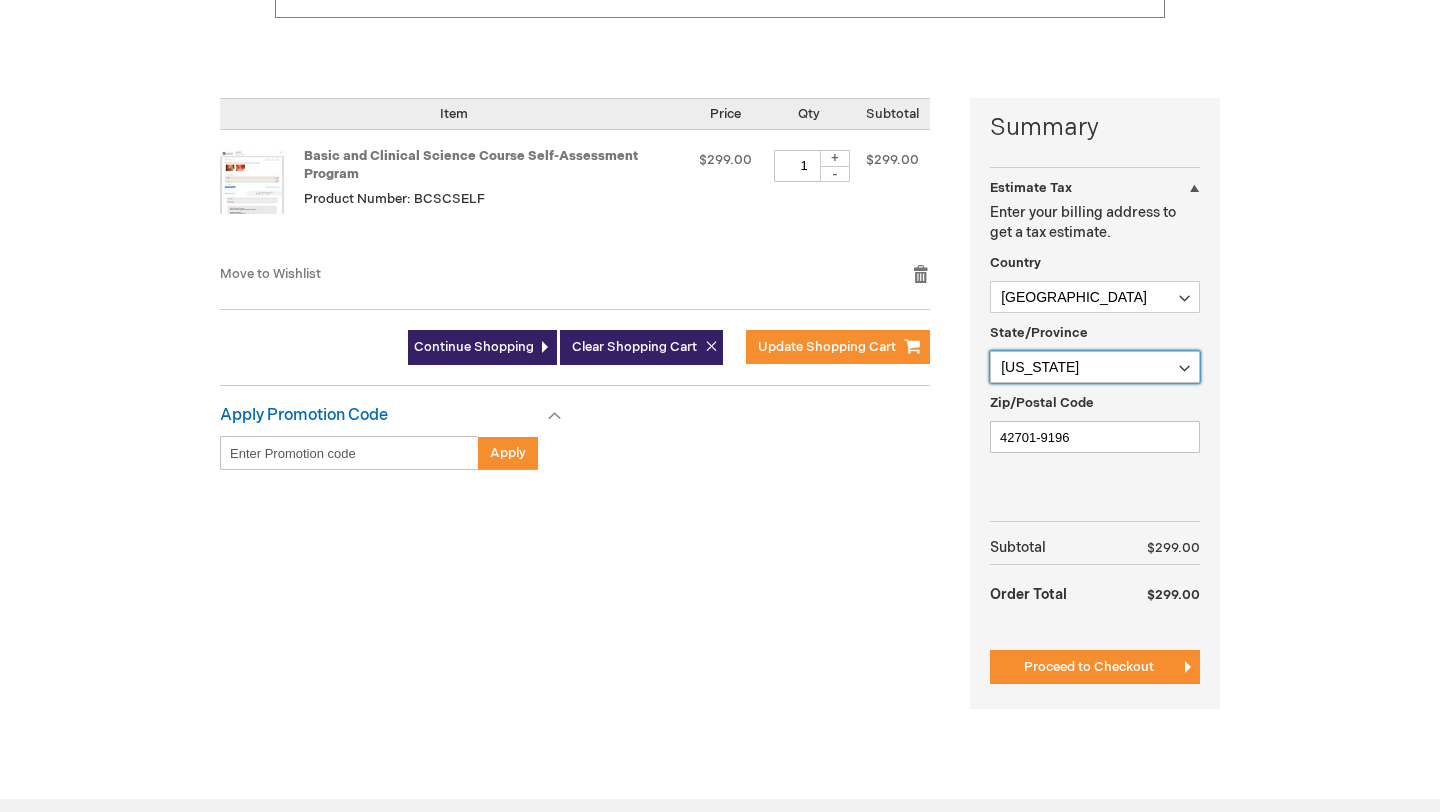 click on "Please select a region, state or province. Alabama Alaska American Samoa Arizona Arkansas Armed Forces Africa Armed Forces Americas Armed Forces Canada Armed Forces Europe Armed Forces Middle East Armed Forces Pacific California Colorado Connecticut Delaware District of Columbia Federated States Of Micronesia Florida Georgia Guam Hawaii Idaho Illinois Indiana Iowa Kansas Kentucky Louisiana Maine Marshall Islands Maryland Massachusetts Michigan Minnesota Mississippi Missouri Montana Nebraska Nevada New Hampshire New Jersey New Mexico New York North Carolina North Dakota Northern Mariana Islands Ohio Oklahoma Oregon Palau Pennsylvania Puerto Rico Rhode Island South Carolina South Dakota Tennessee Texas Utah Vermont Virgin Islands Virginia Washington West Virginia Wisconsin Wyoming" at bounding box center [1095, 367] 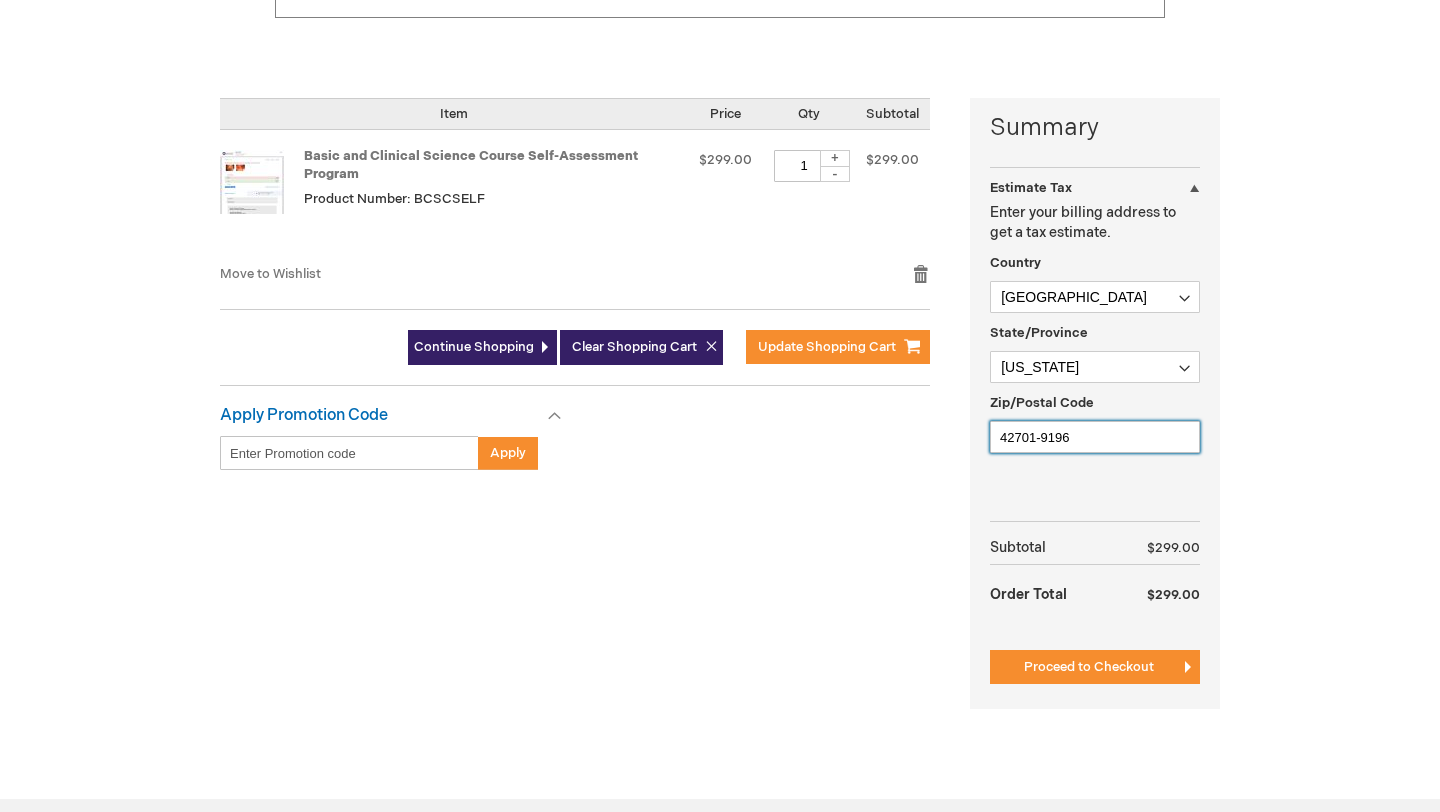 drag, startPoint x: 1083, startPoint y: 441, endPoint x: 1029, endPoint y: 438, distance: 54.08327 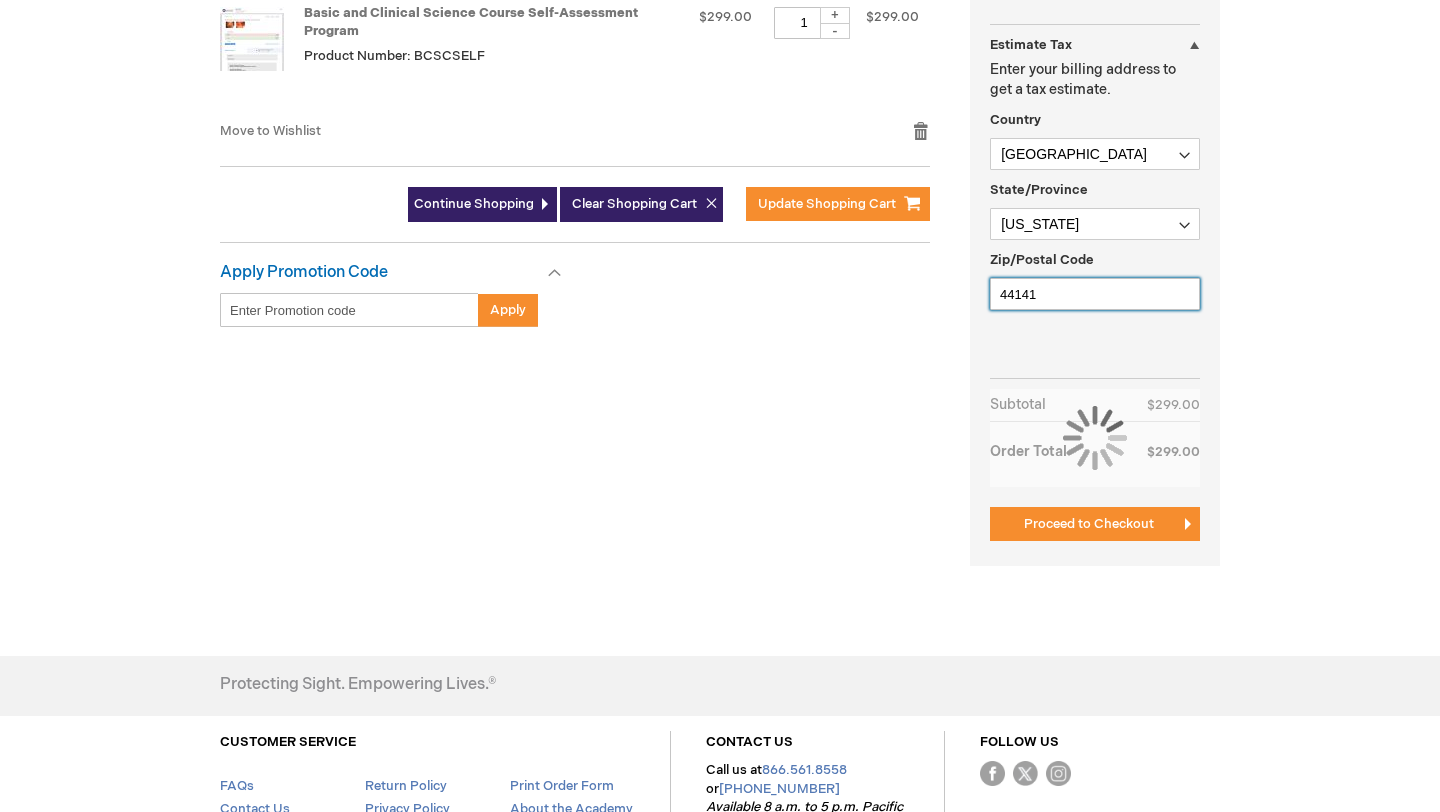 scroll, scrollTop: 562, scrollLeft: 0, axis: vertical 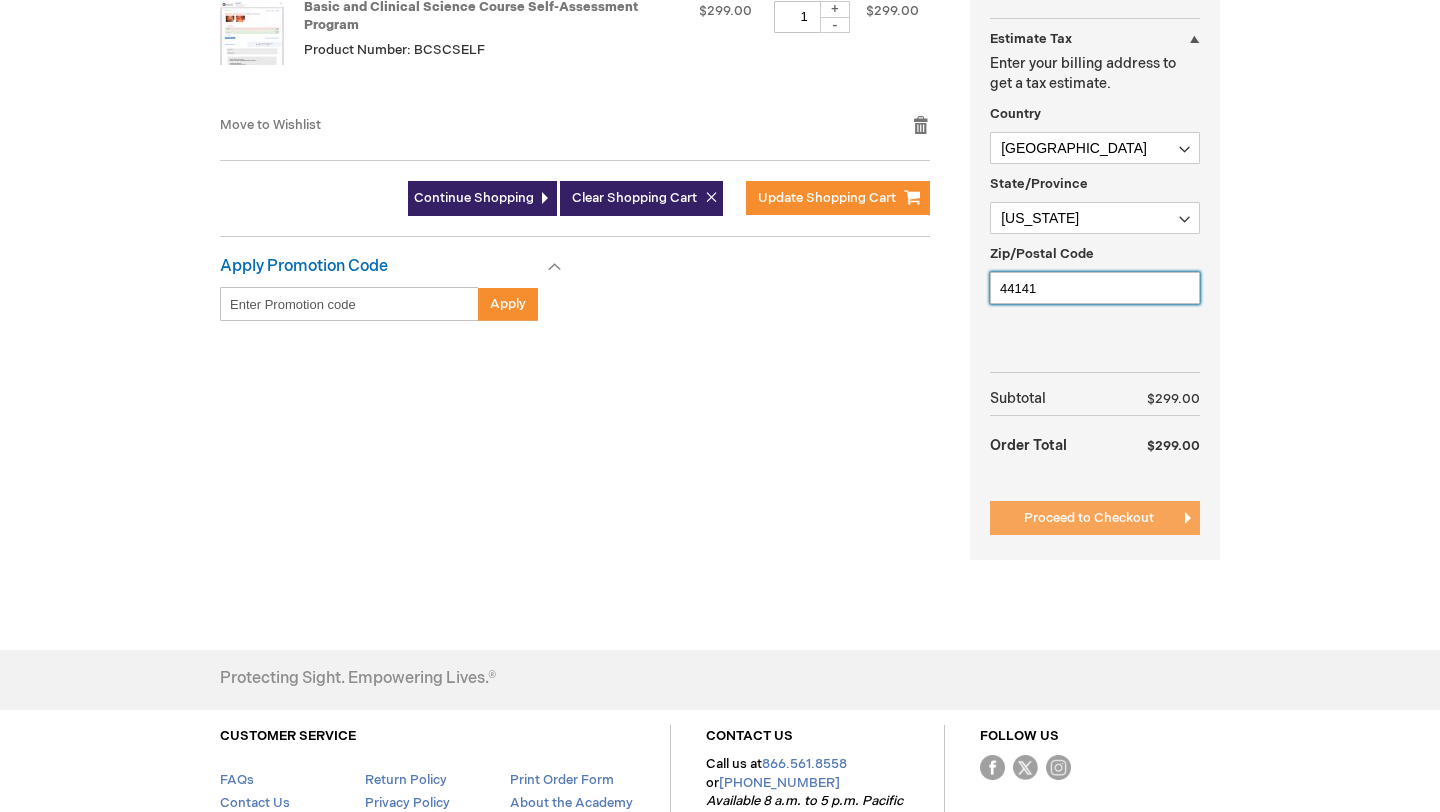 type on "44141" 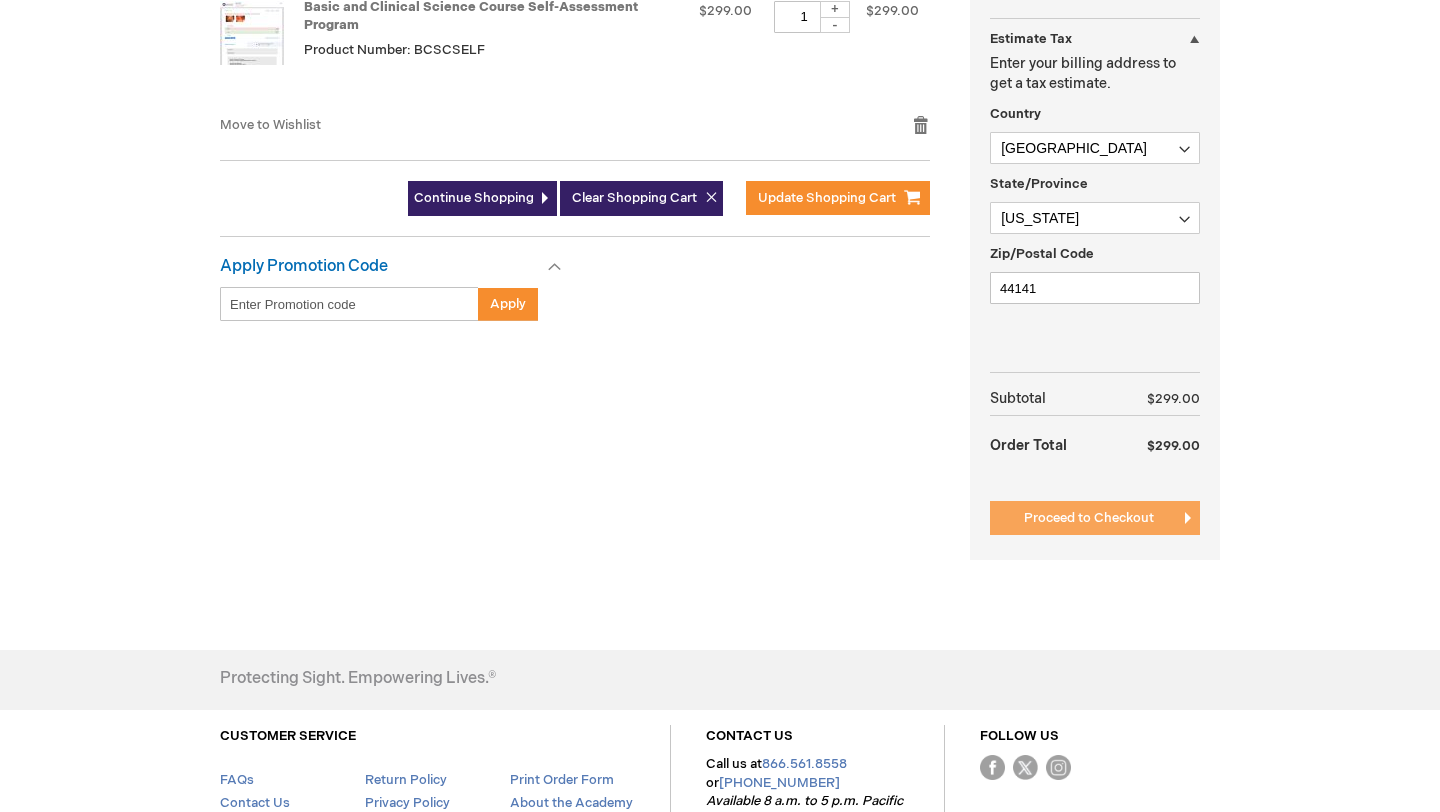 click on "Proceed to Checkout" at bounding box center [1089, 518] 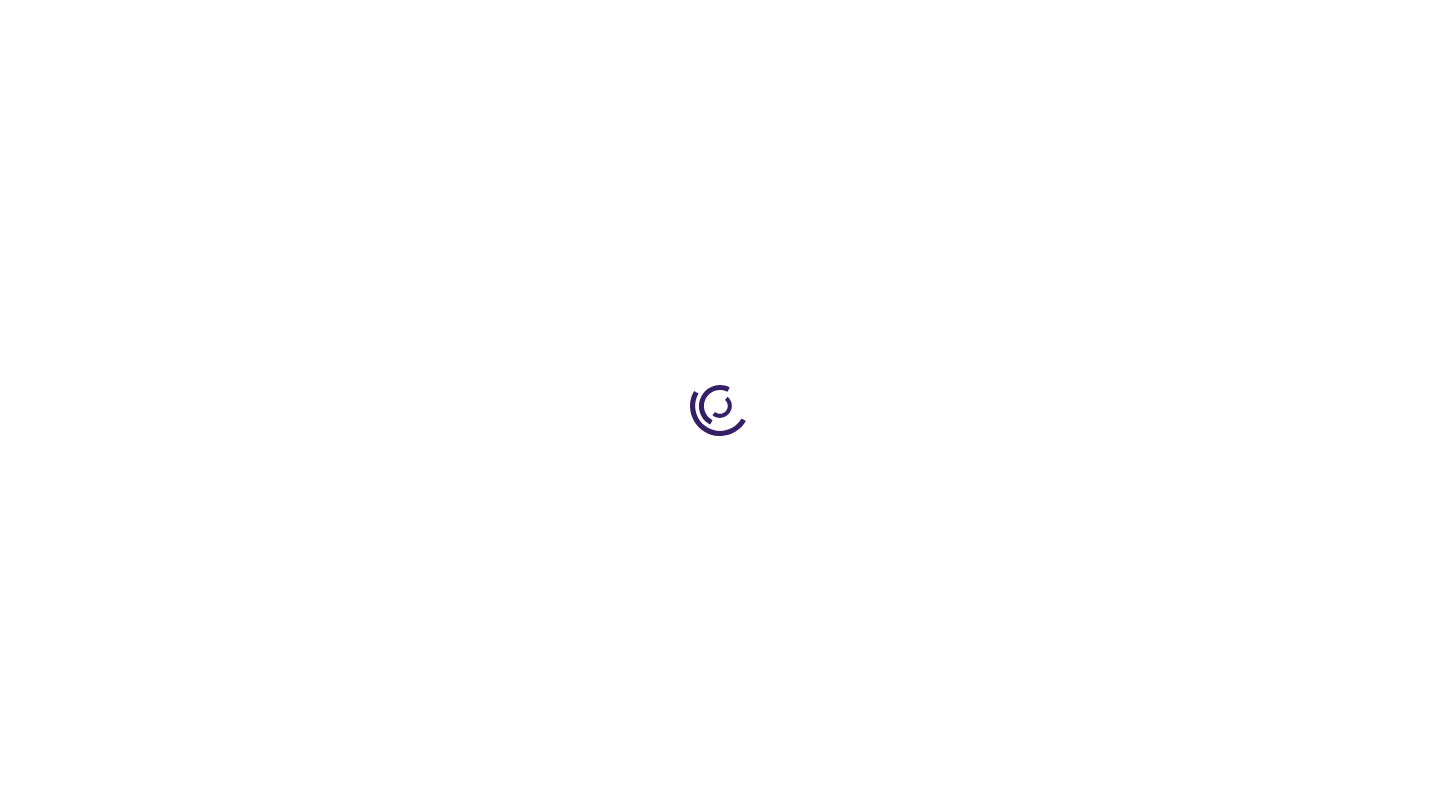 scroll, scrollTop: 0, scrollLeft: 0, axis: both 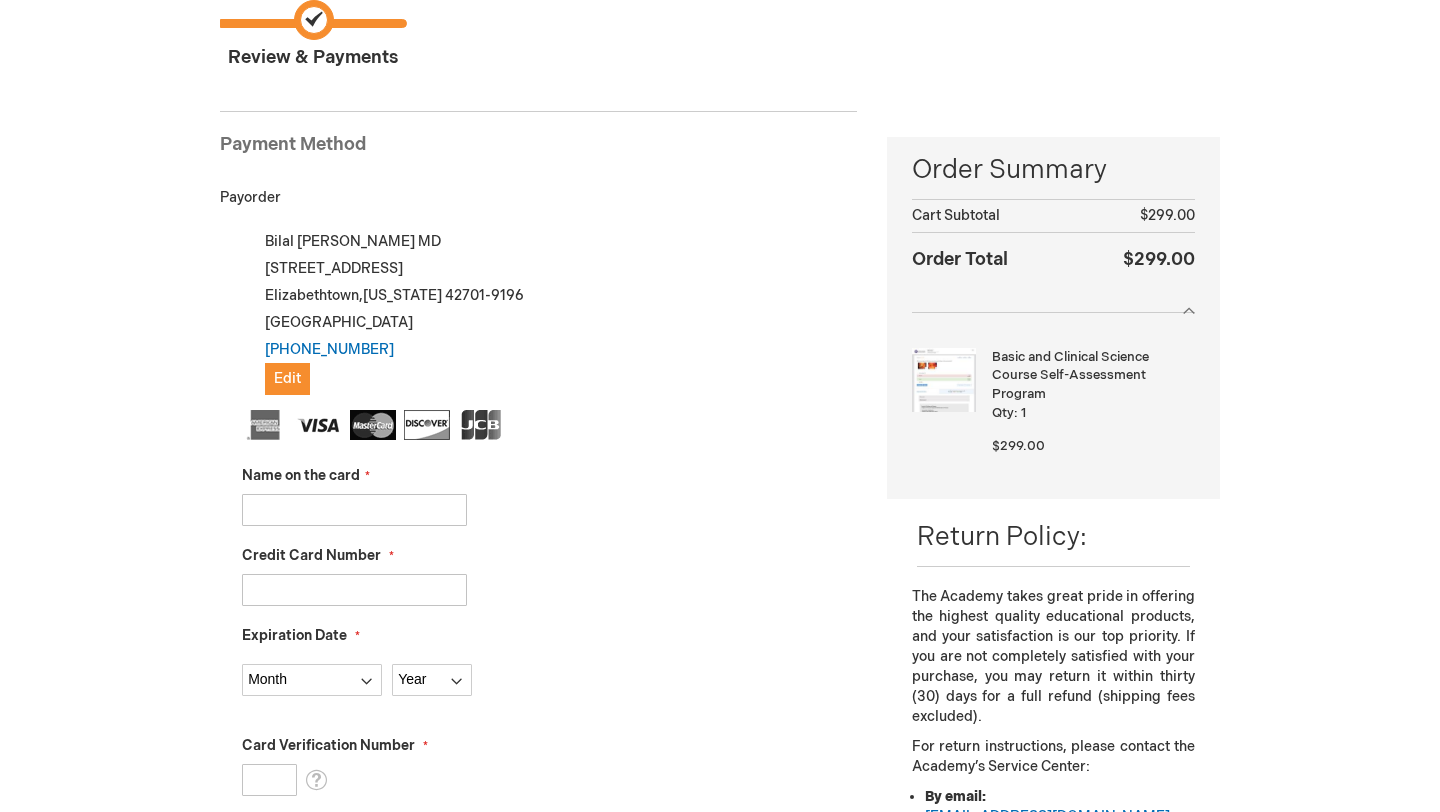 click on "Name on the card" at bounding box center [354, 510] 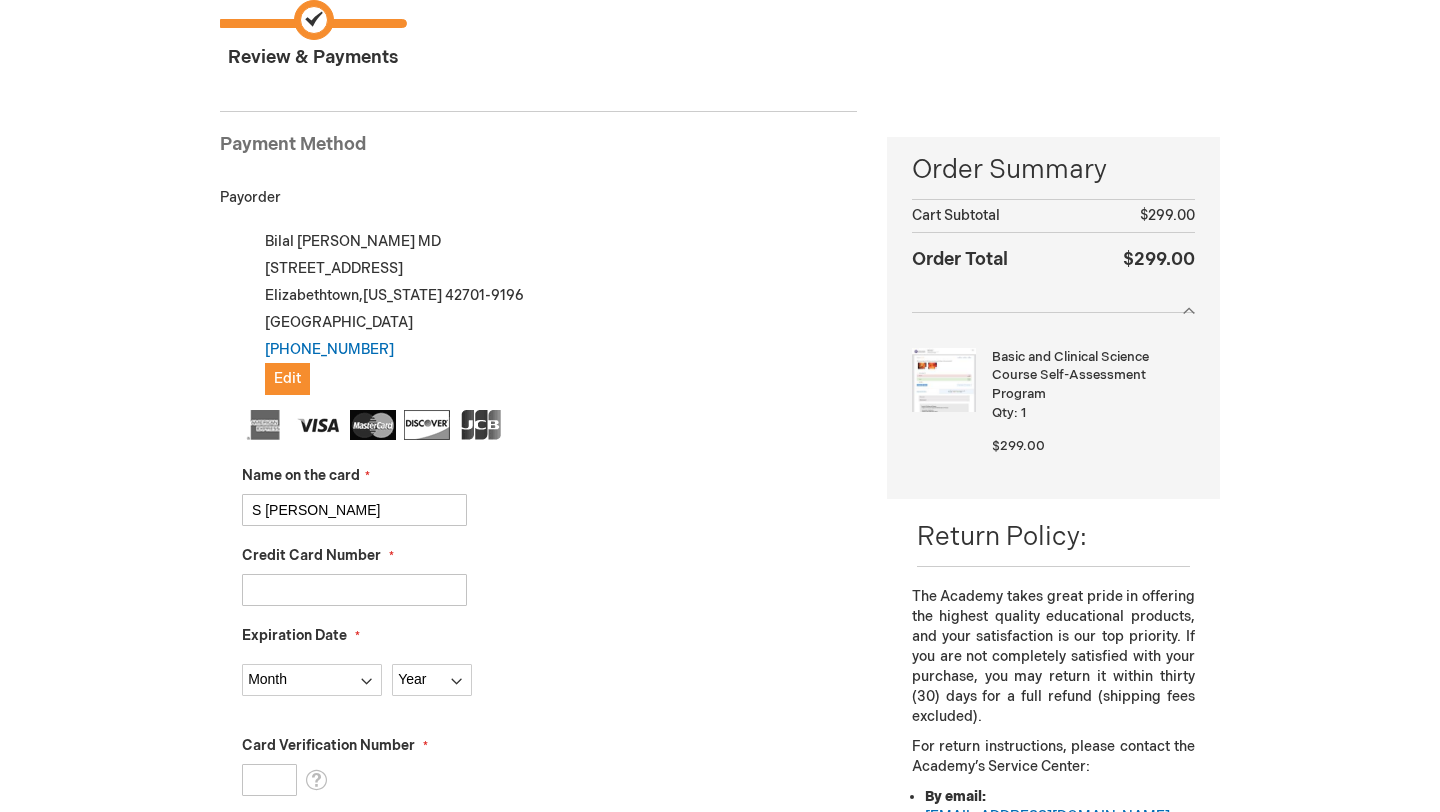 type on "S Bilal Ahmed" 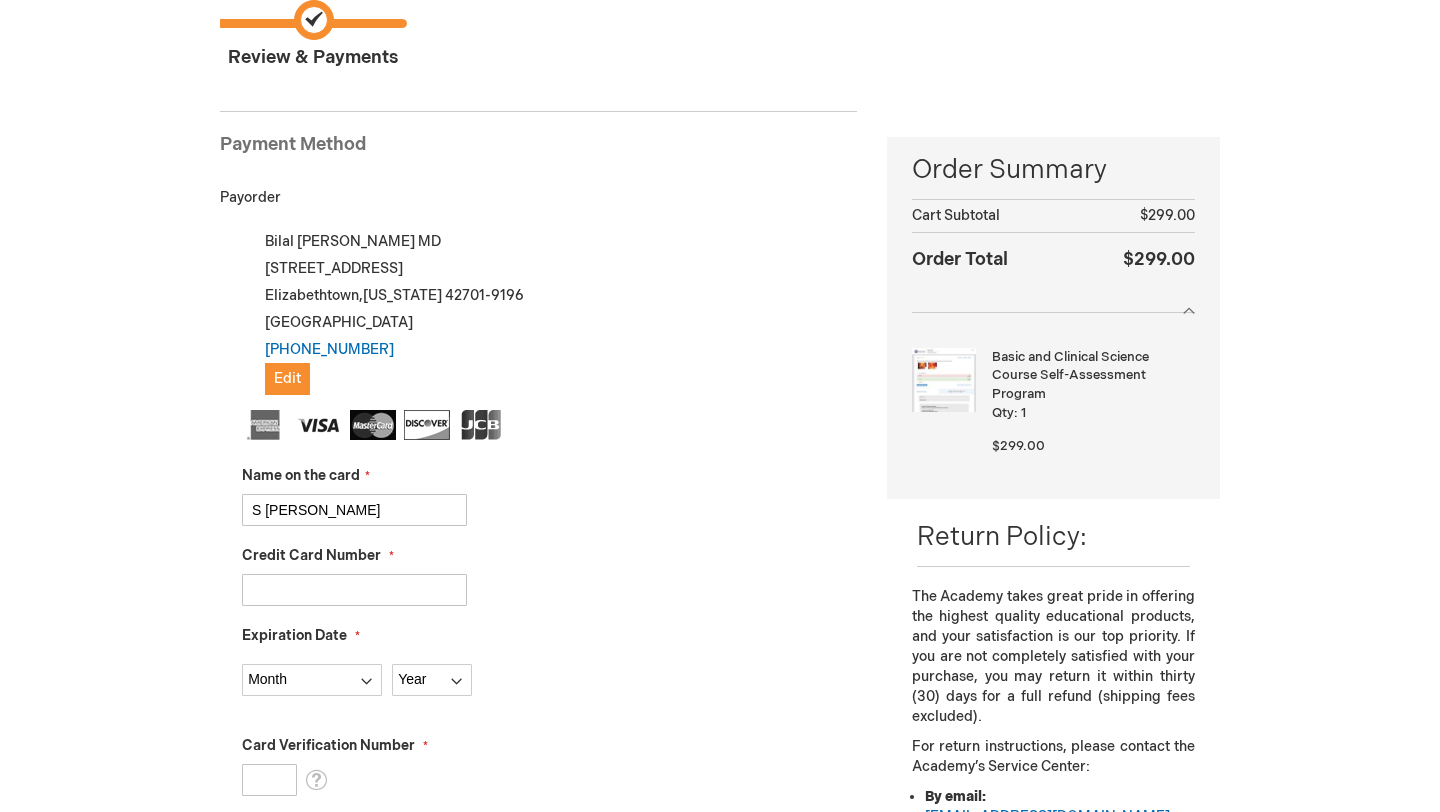 click on "Credit Card Number" at bounding box center [354, 590] 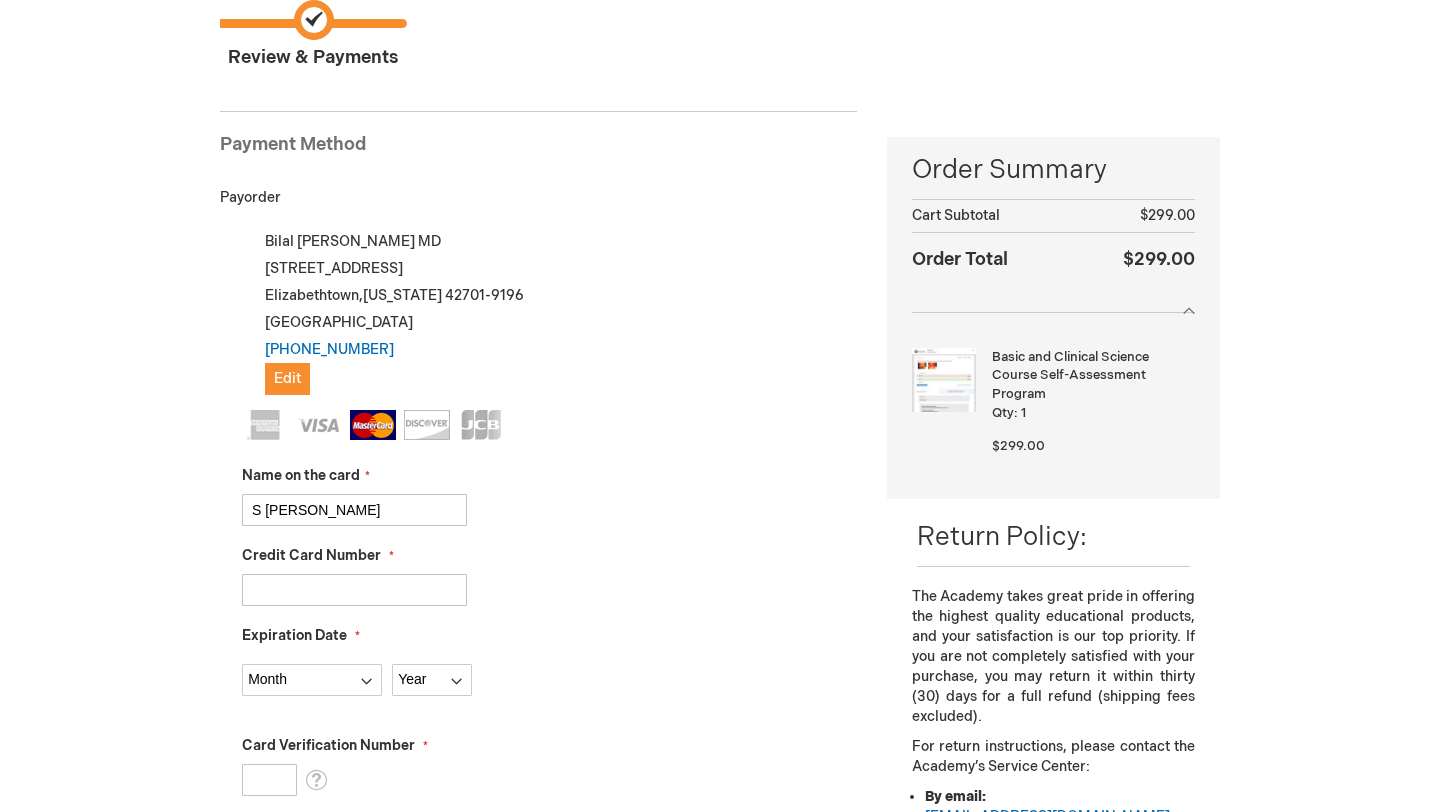 type on "[CREDIT_CARD_NUMBER]" 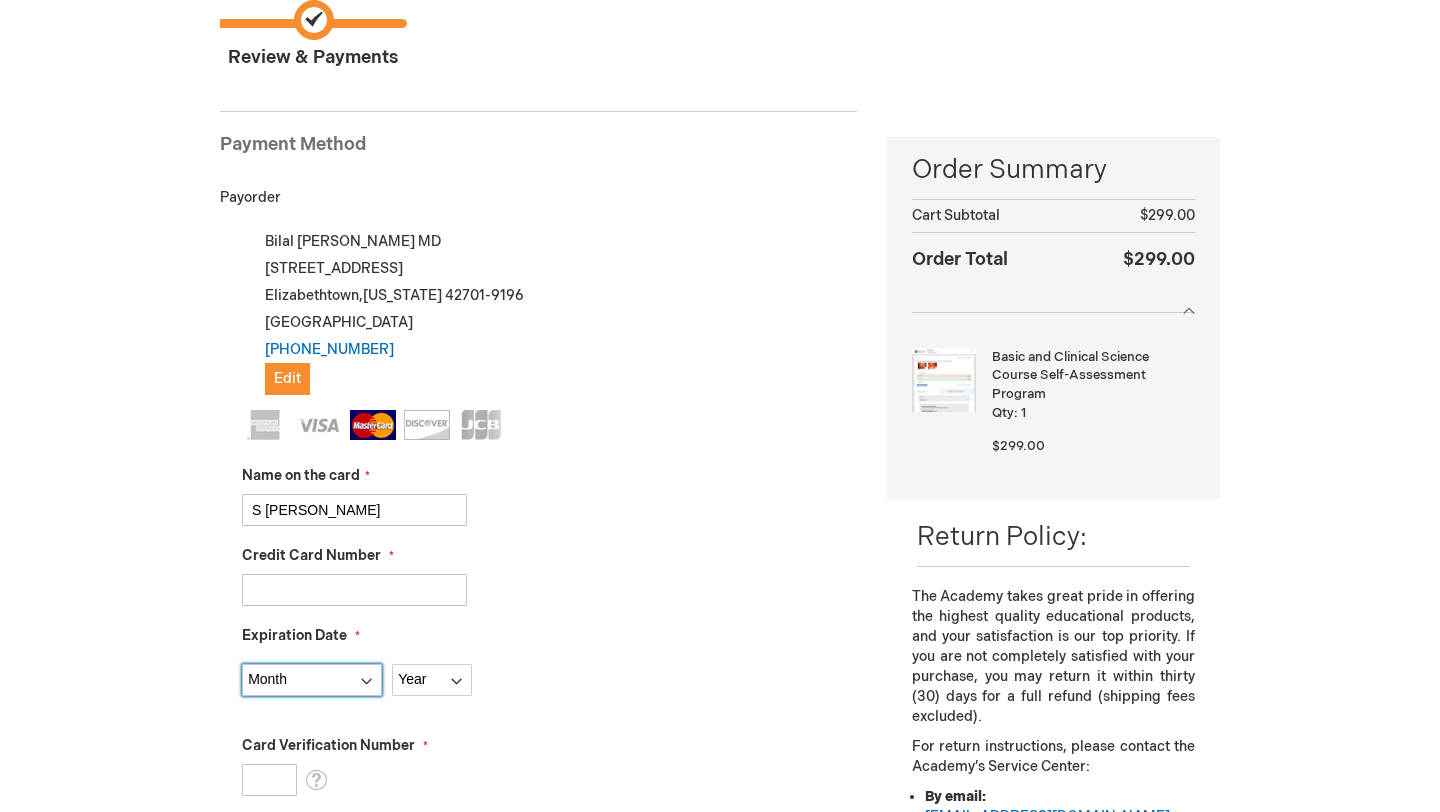 click on "Month [DATE] - [DATE] - [DATE] - [DATE] - [DATE] - [DATE] - [DATE] - [DATE] - [DATE] - [DATE] - [DATE] - December" at bounding box center (312, 680) 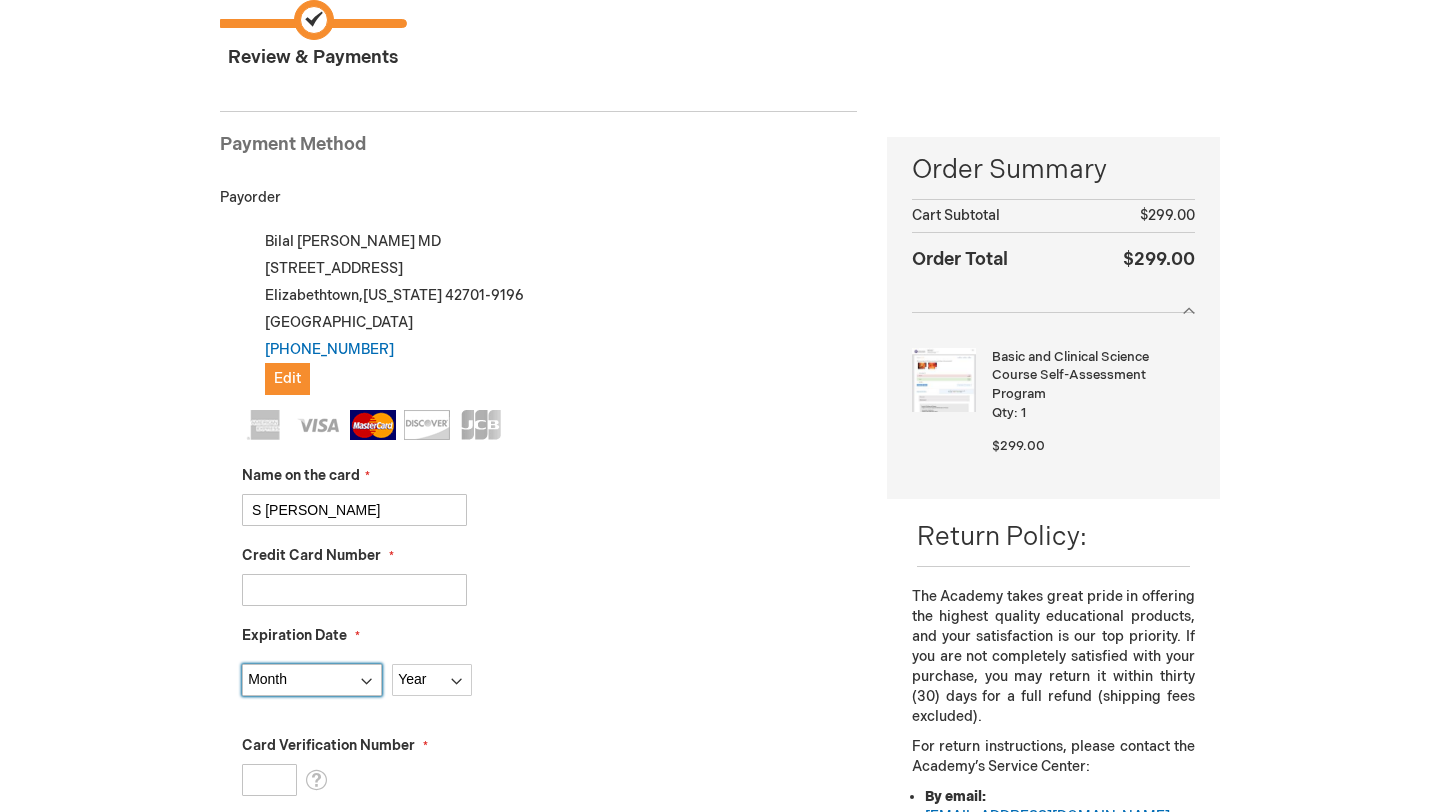 select on "8" 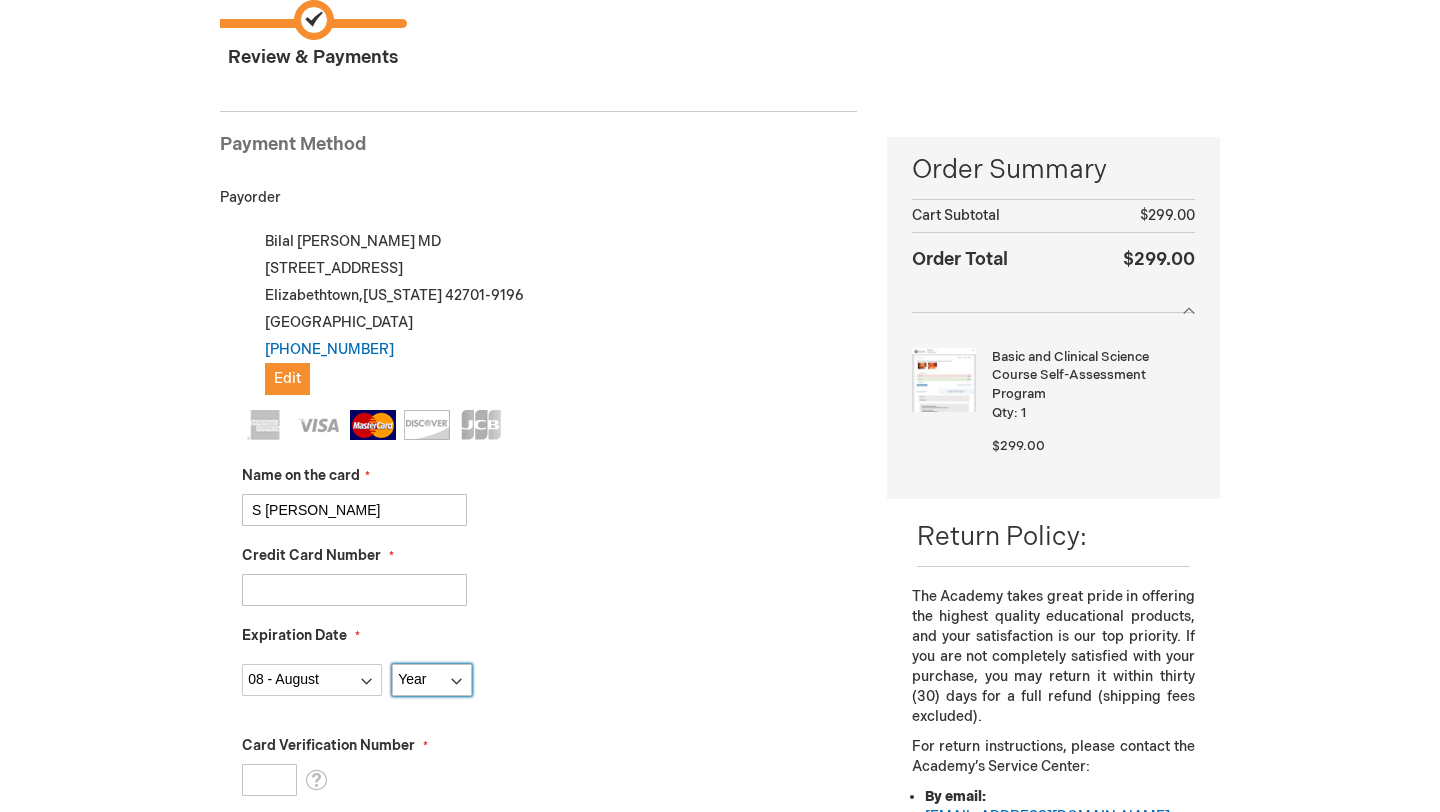 click on "Year 2025 2026 2027 2028 2029 2030 2031 2032 2033 2034 2035" at bounding box center (432, 680) 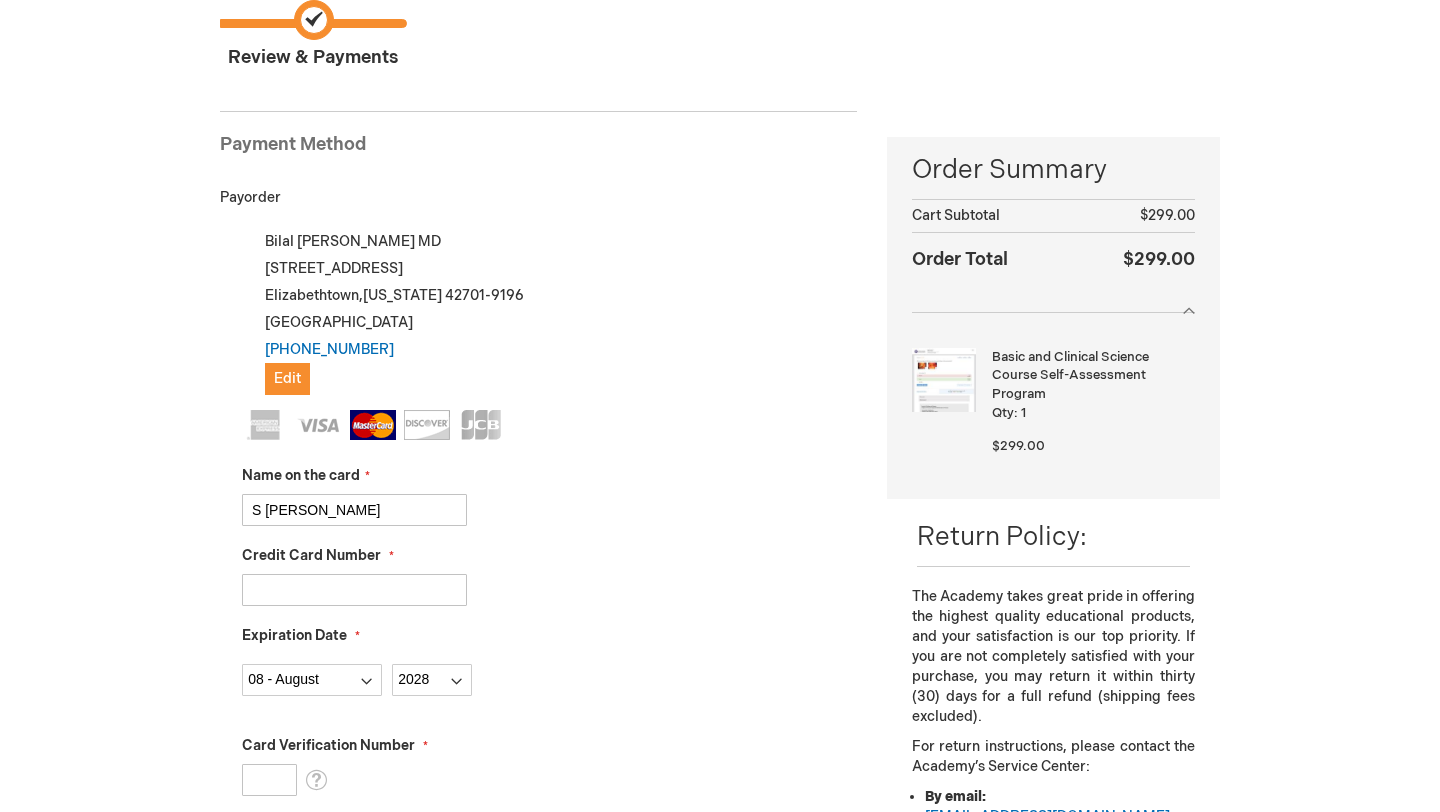 click on "Card Verification Number" at bounding box center [269, 780] 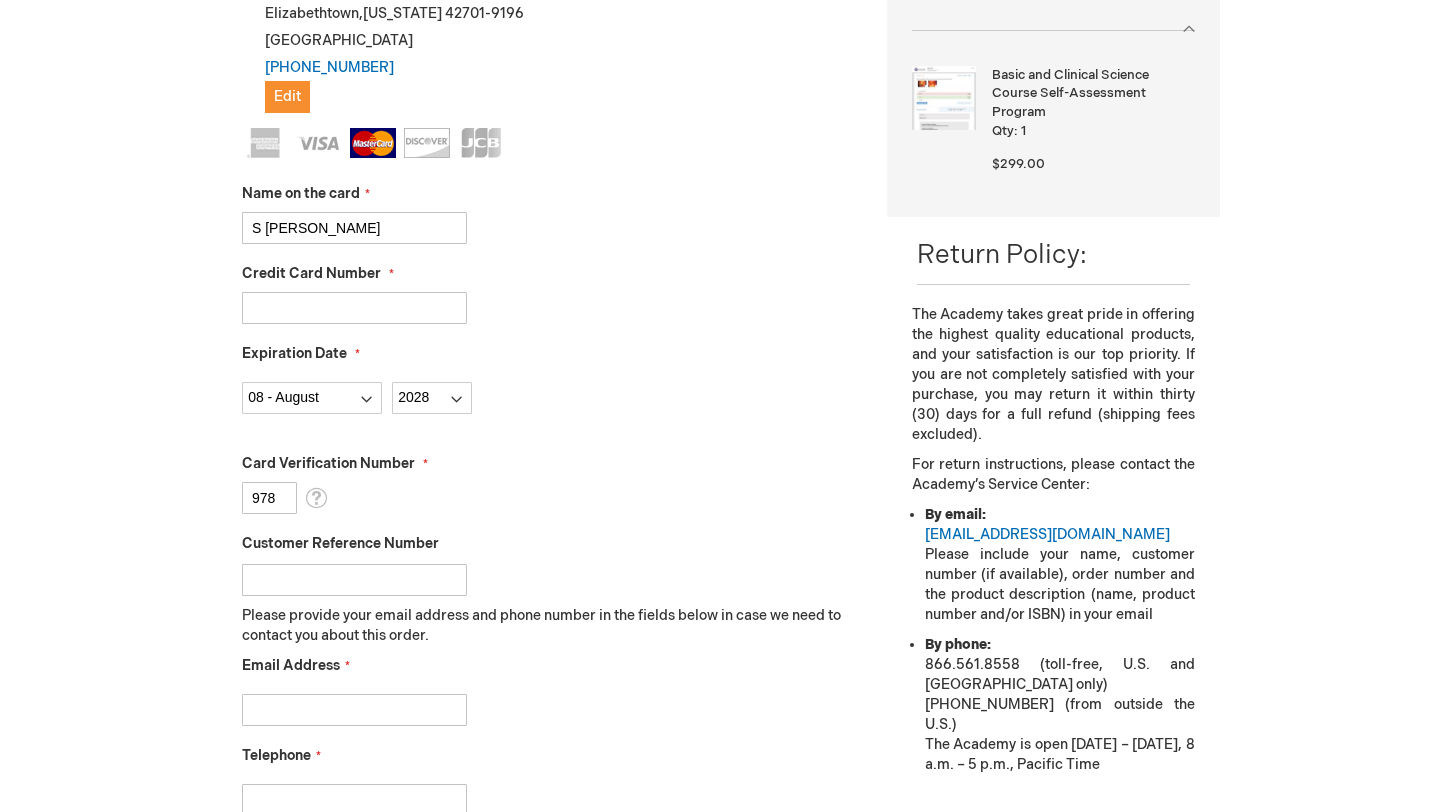 scroll, scrollTop: 551, scrollLeft: 0, axis: vertical 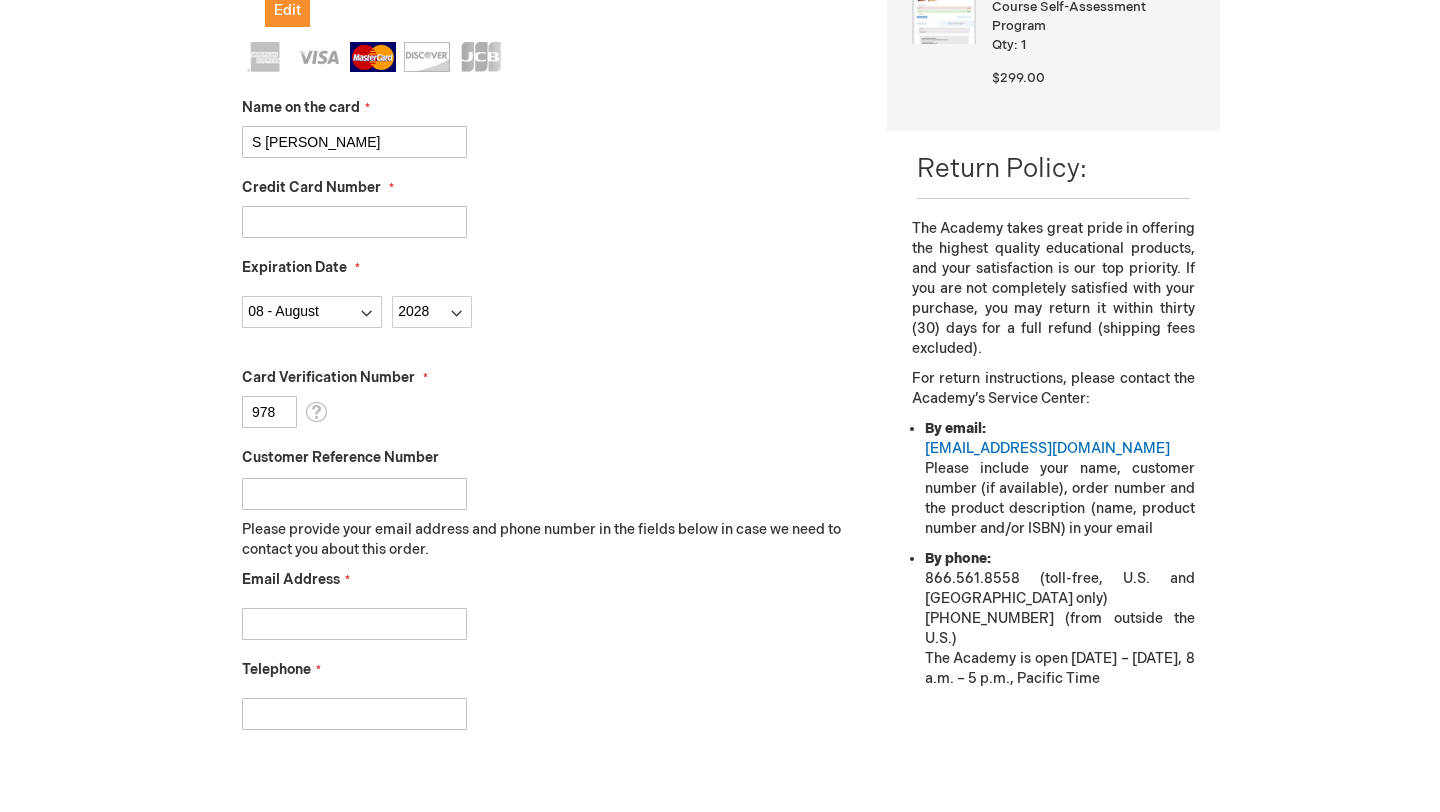 type on "978" 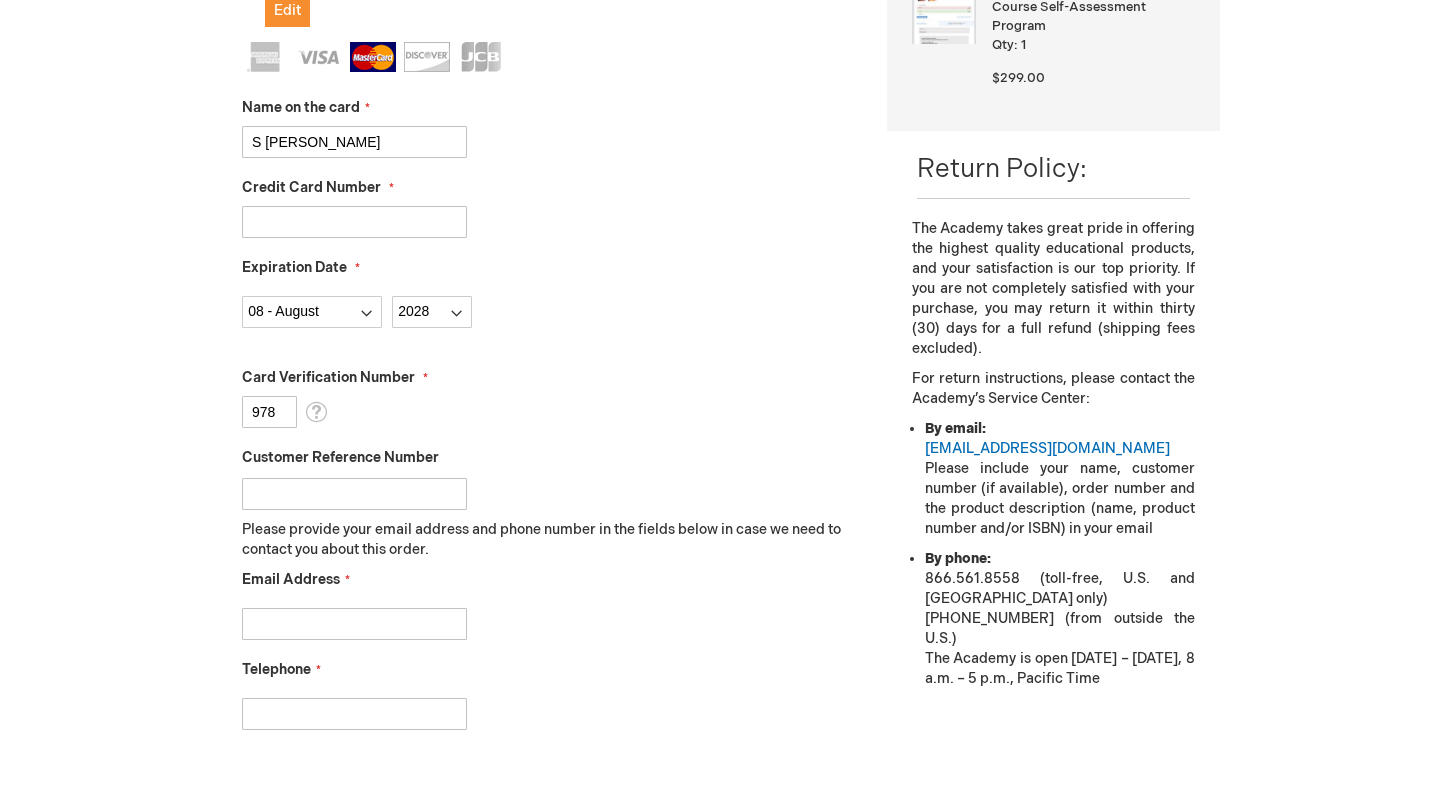 click on "Email Address" at bounding box center (354, 624) 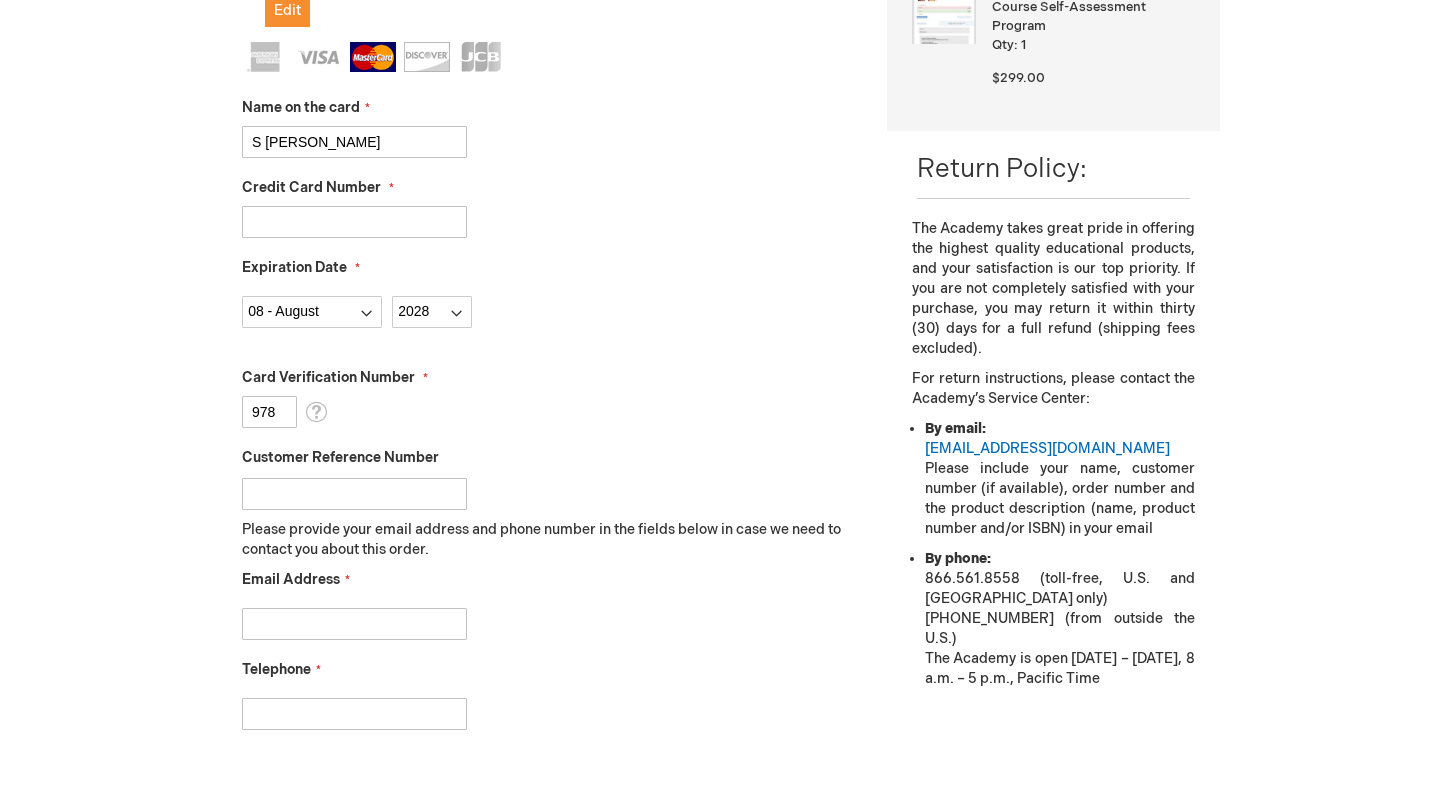 type on "sbilal.ahmed22@gmail.com" 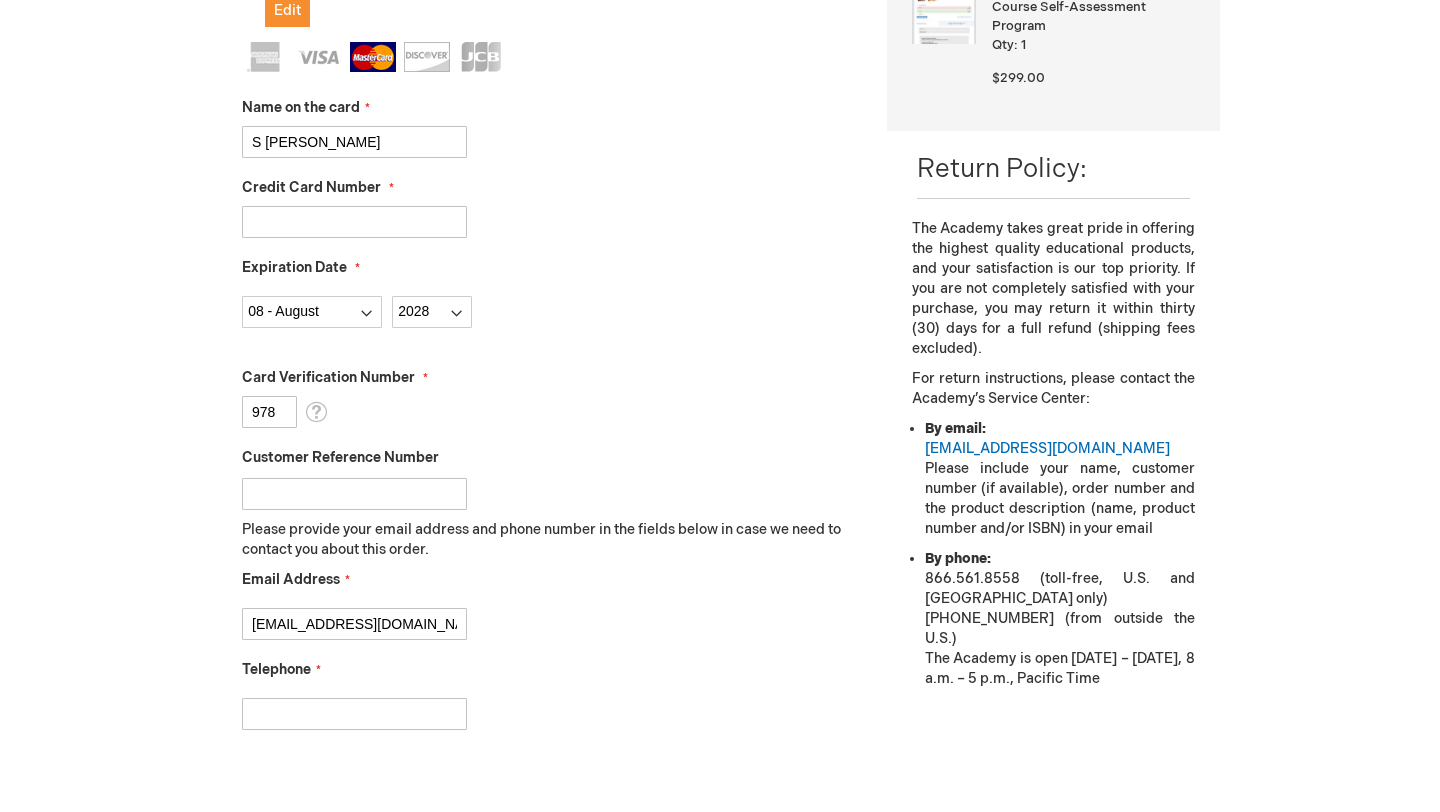 type on "2707234080" 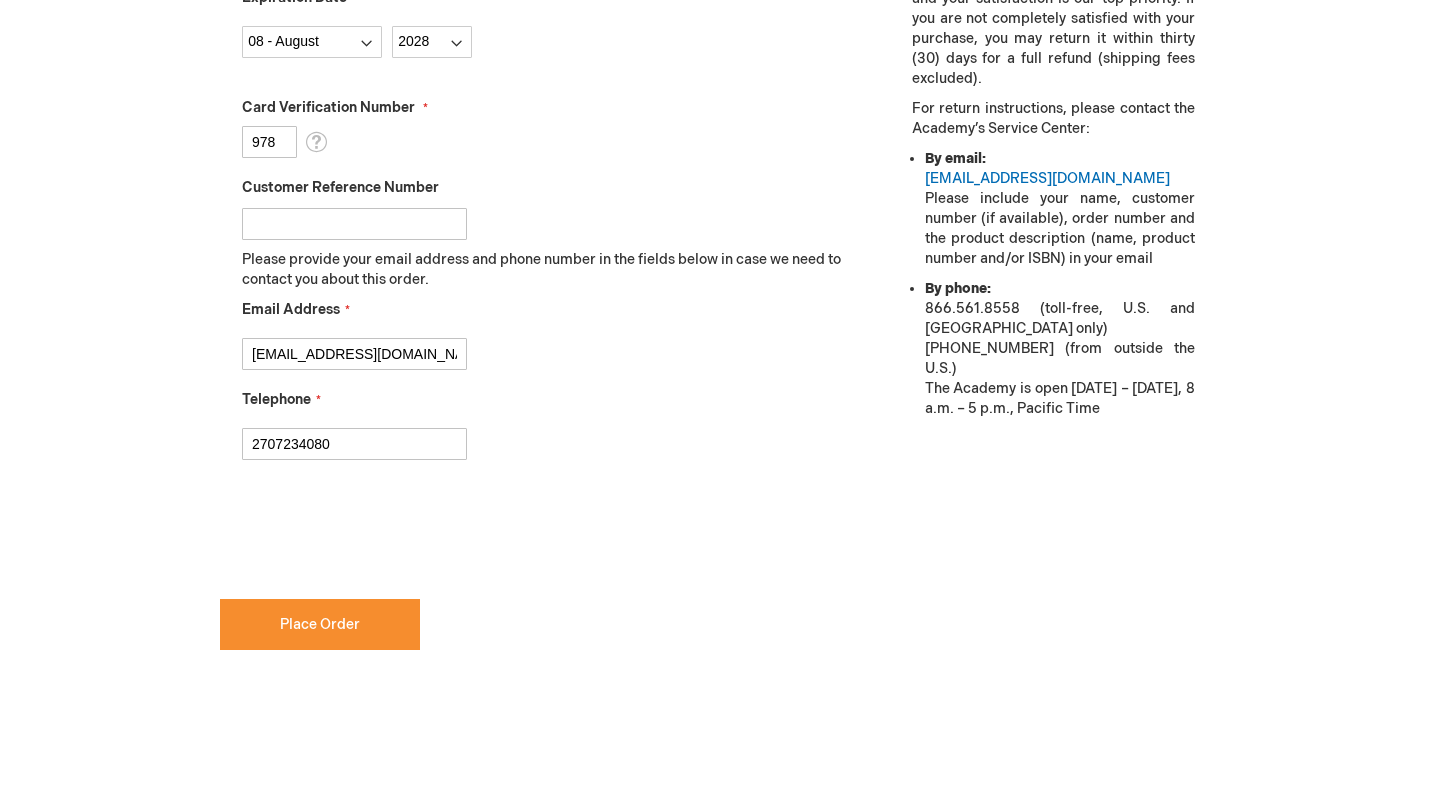 scroll, scrollTop: 927, scrollLeft: 0, axis: vertical 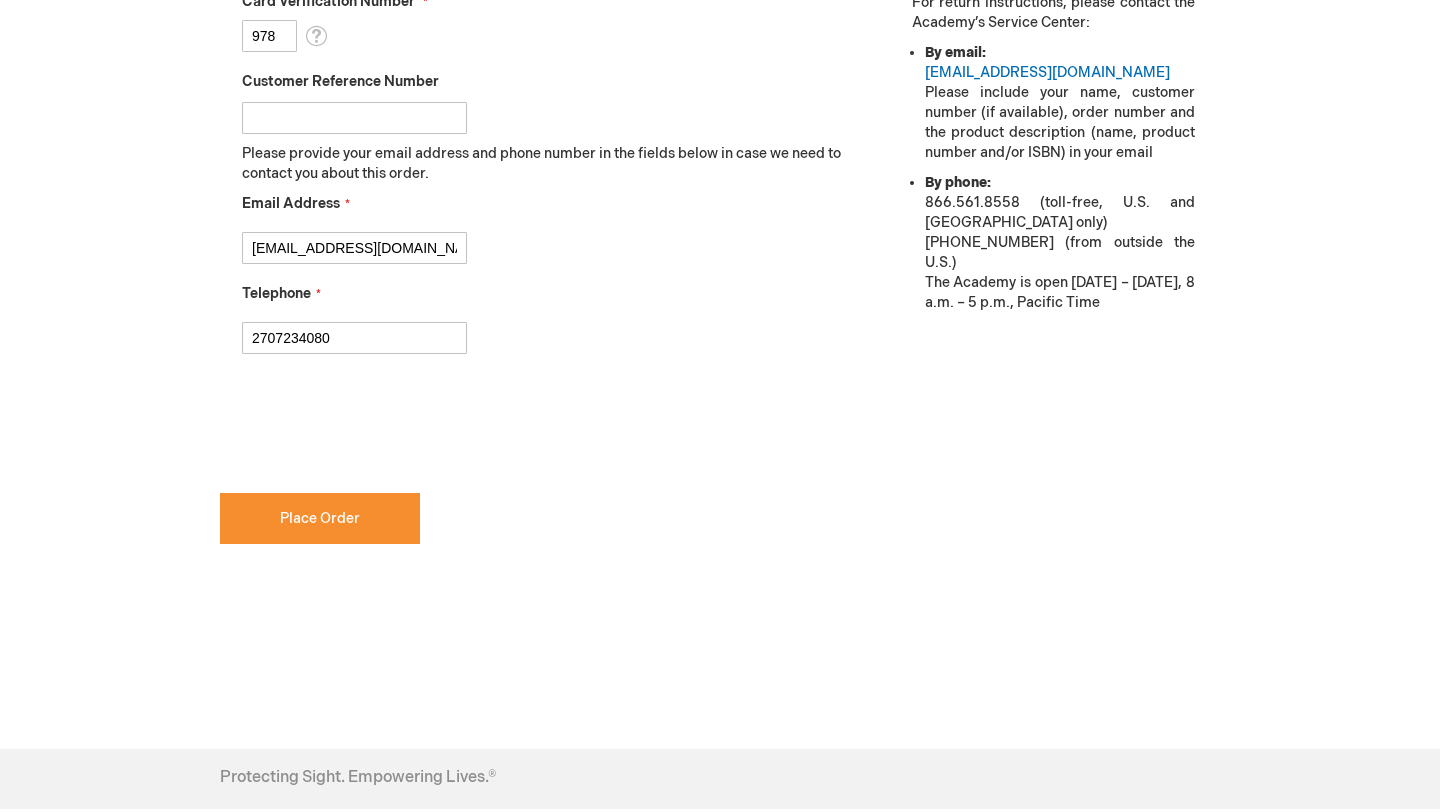 checkbox on "true" 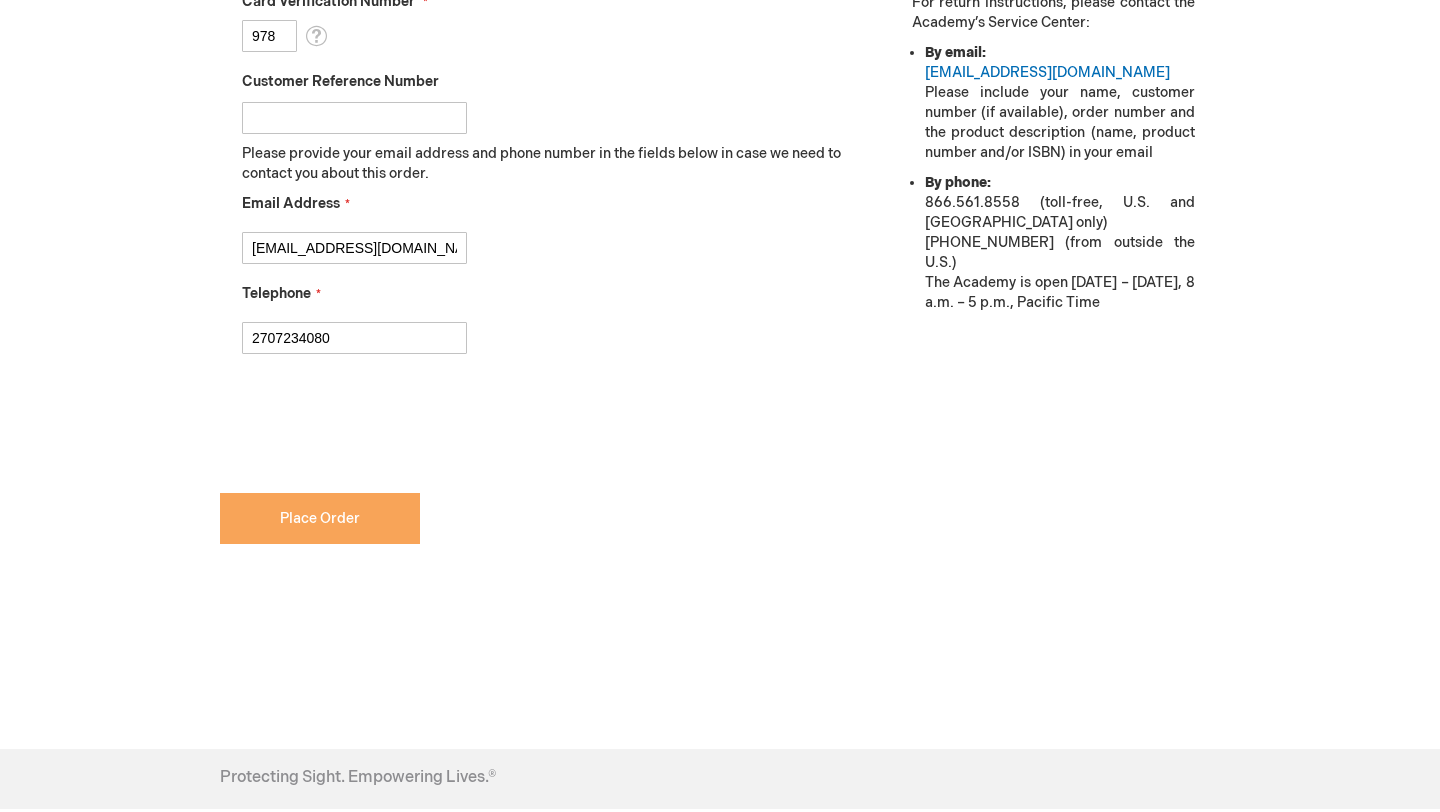 click on "Place Order" at bounding box center [320, 518] 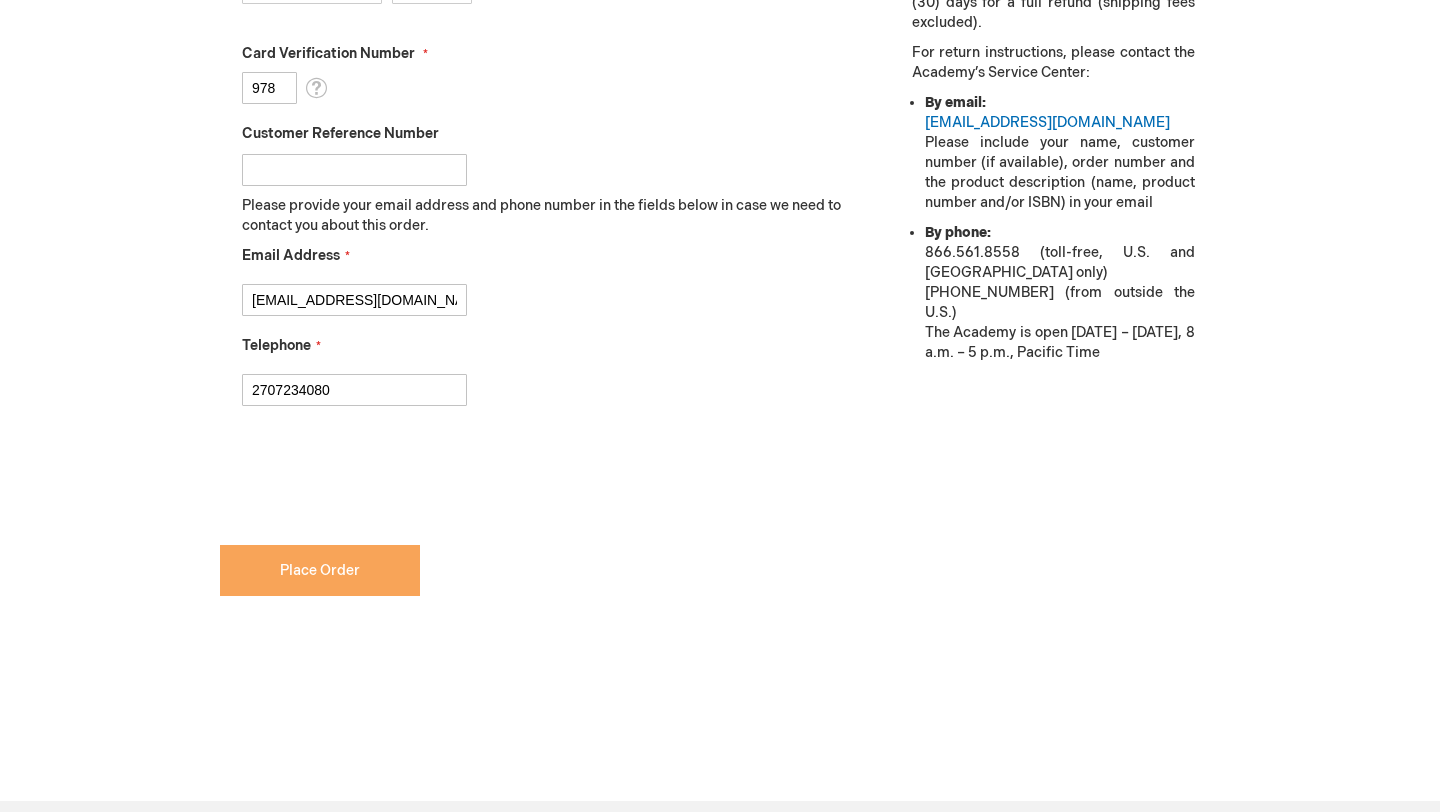 scroll, scrollTop: 980, scrollLeft: 0, axis: vertical 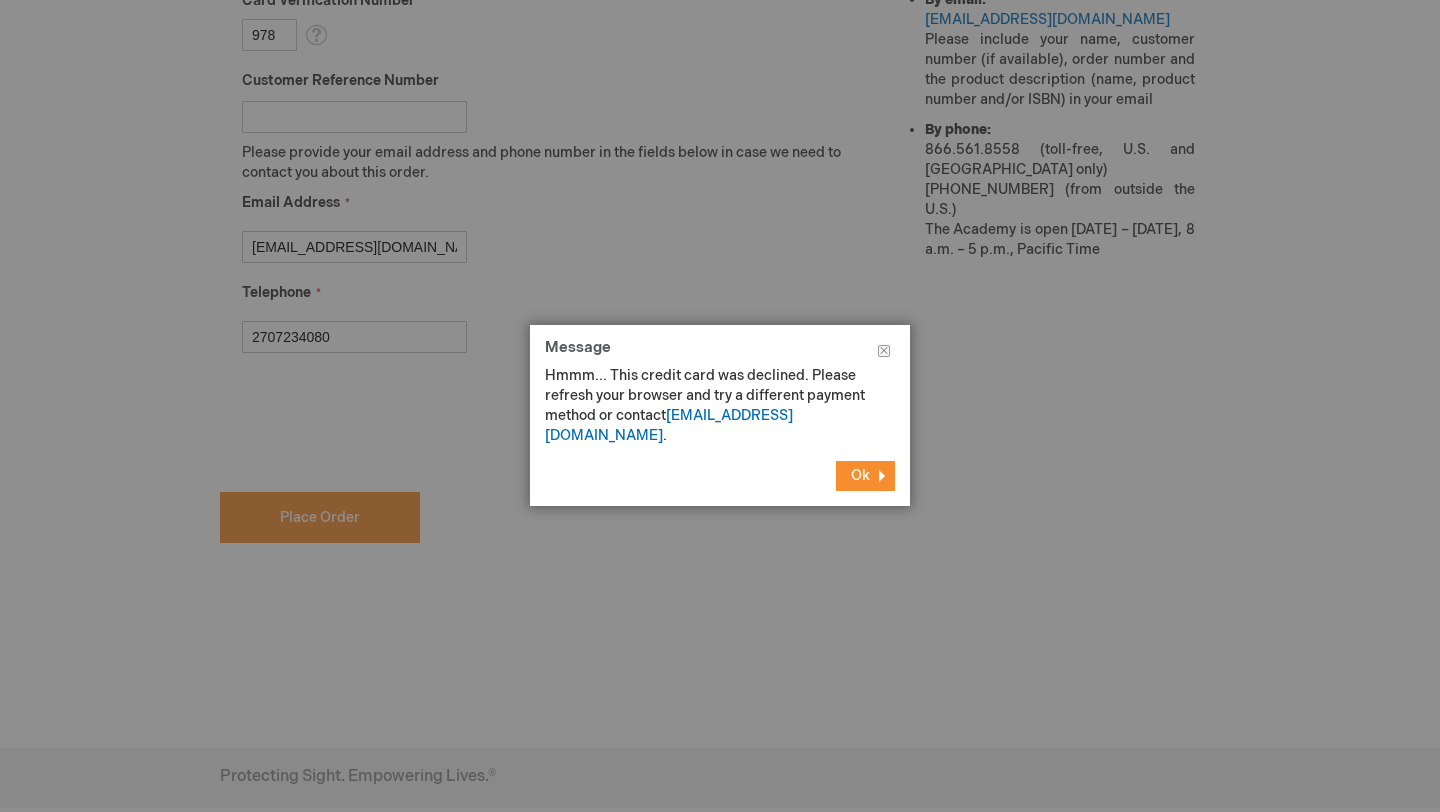 click on "Ok" at bounding box center (865, 476) 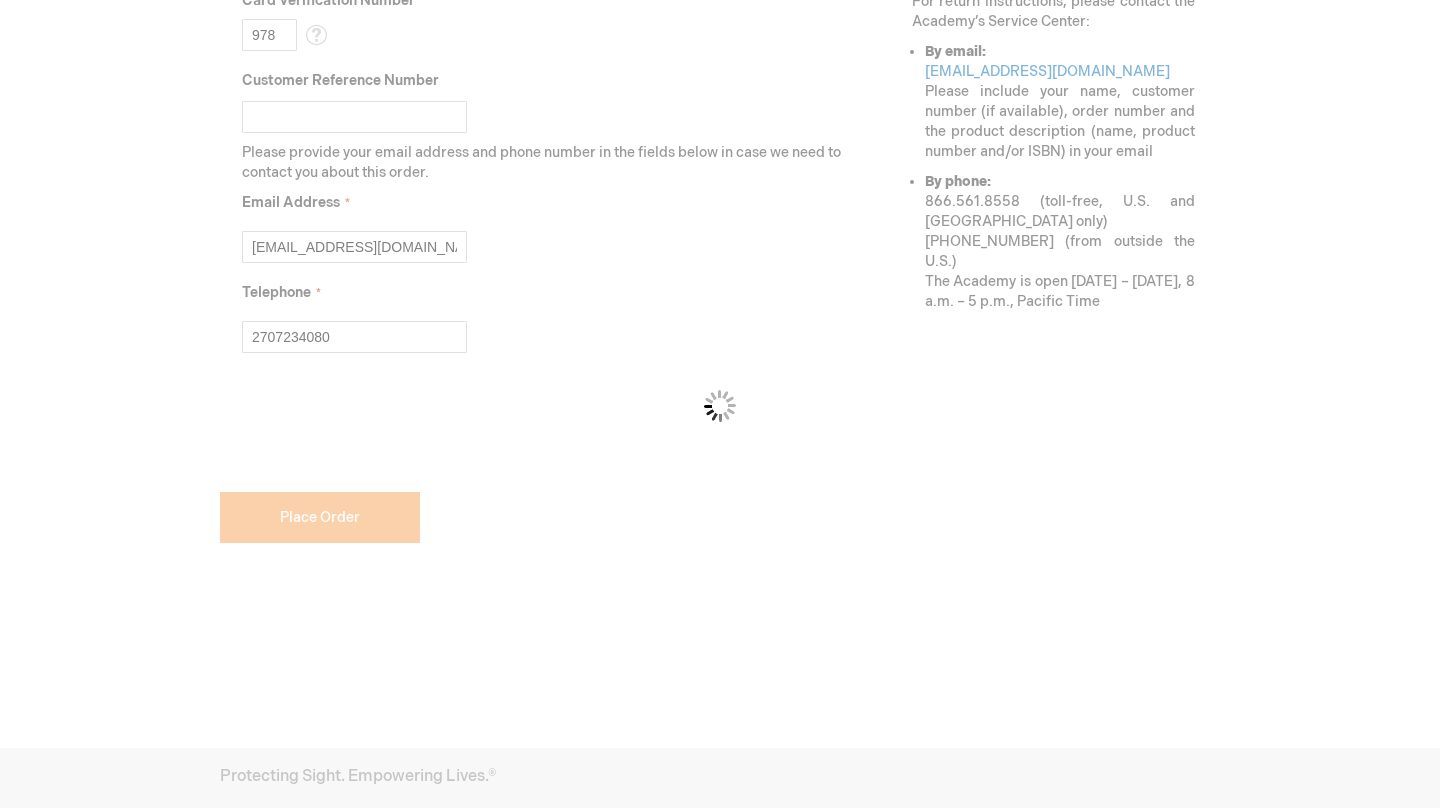 scroll, scrollTop: 927, scrollLeft: 0, axis: vertical 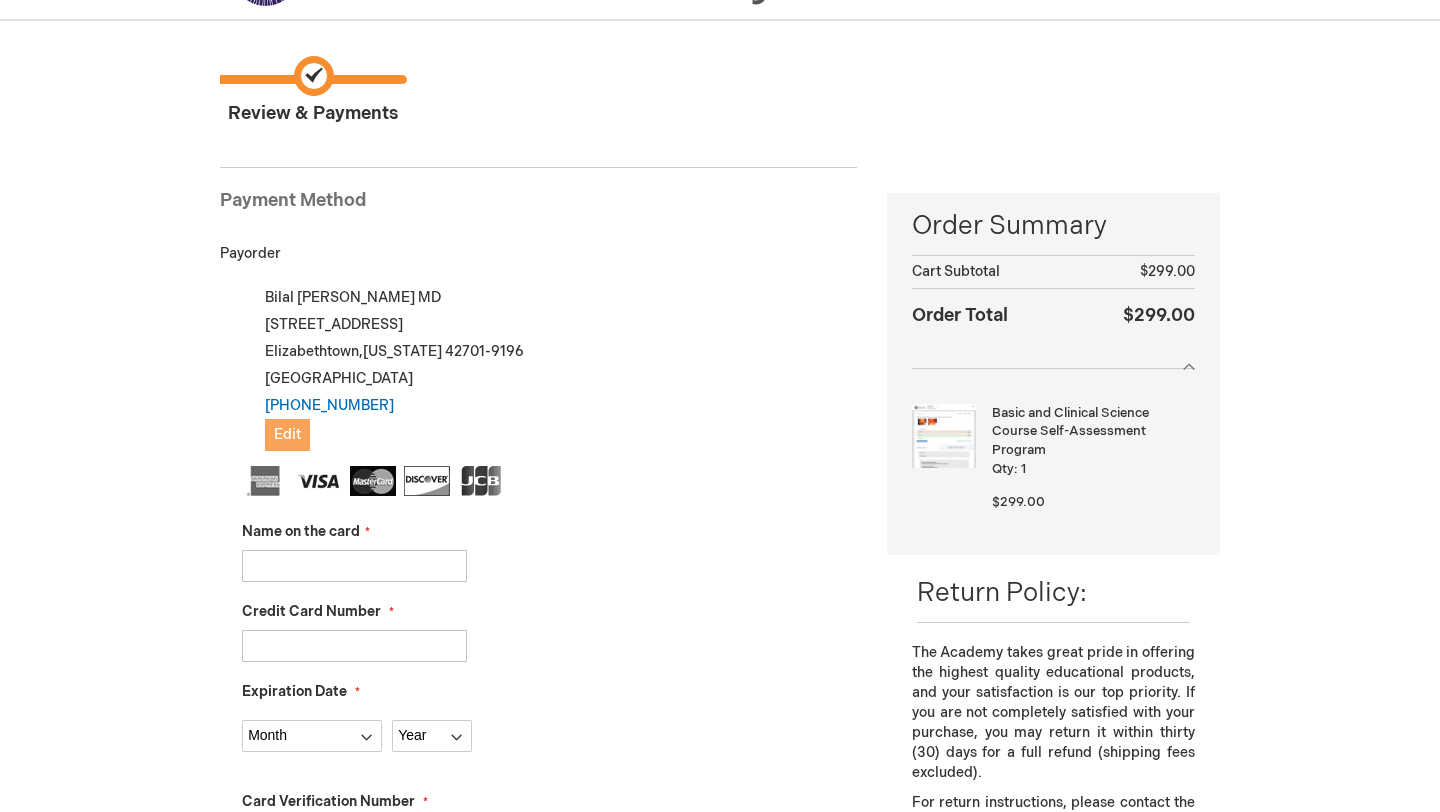 click on "Edit" at bounding box center [287, 434] 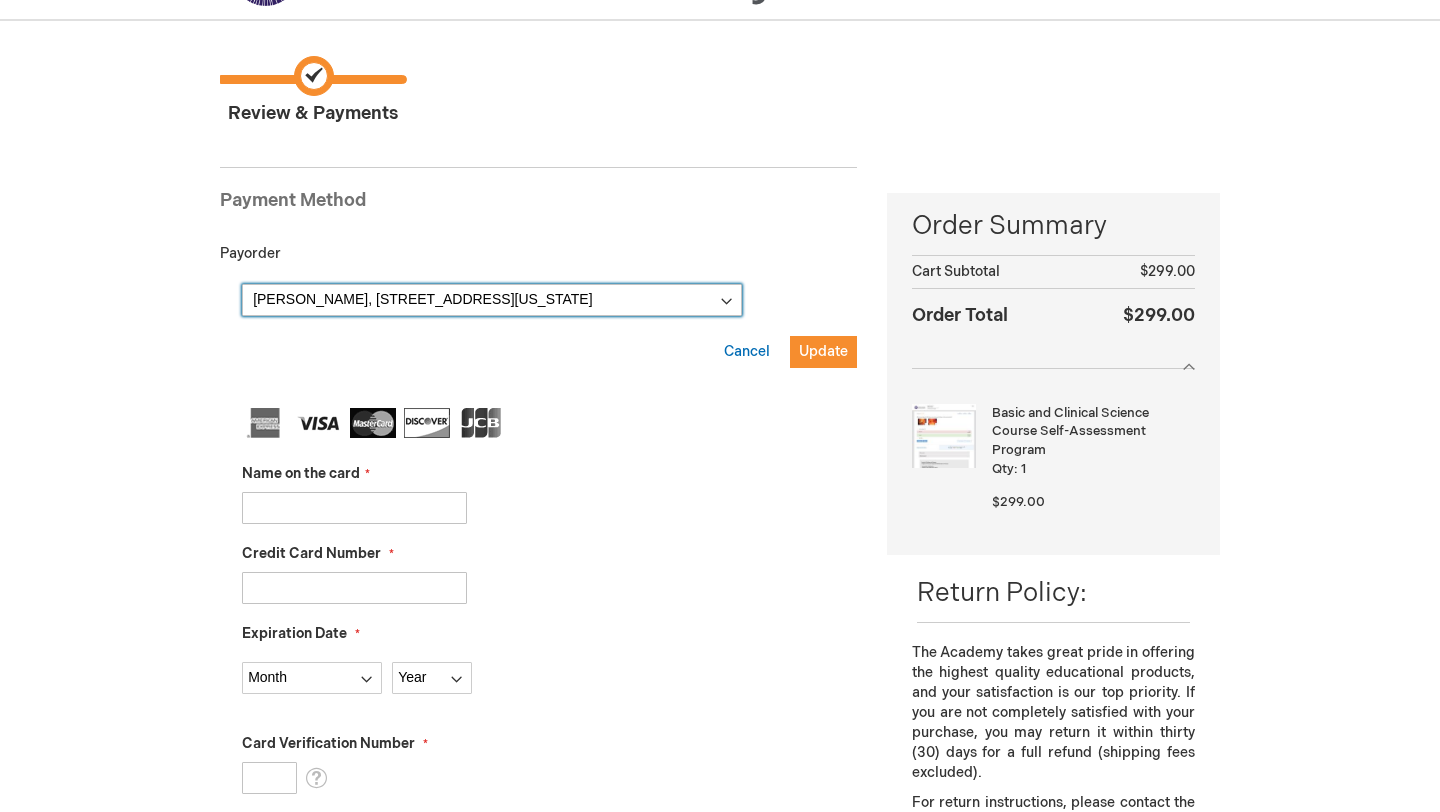 click on "Bilal Ahmed, 104 Dover Ct , Elizabethtown, Kentucky 42701-9196, United States Bilal Ahmed, 201 Iowa River Landing Place , Coralville, Iowa 52241, United States Bilal Ahmed, 104 Dover Court , Elizabethtown, Kentucky 42701, United States New Address" at bounding box center (492, 300) 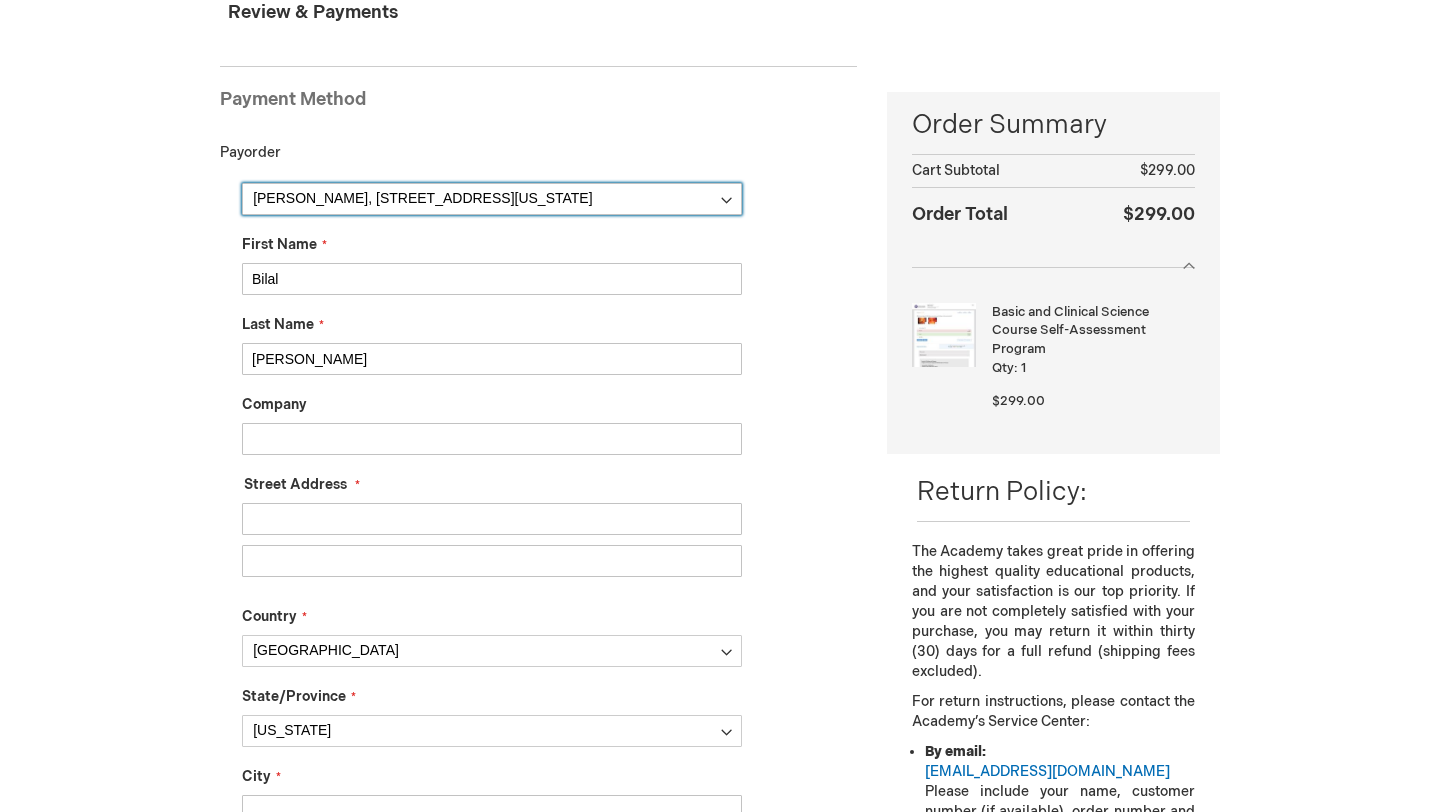 scroll, scrollTop: 229, scrollLeft: 0, axis: vertical 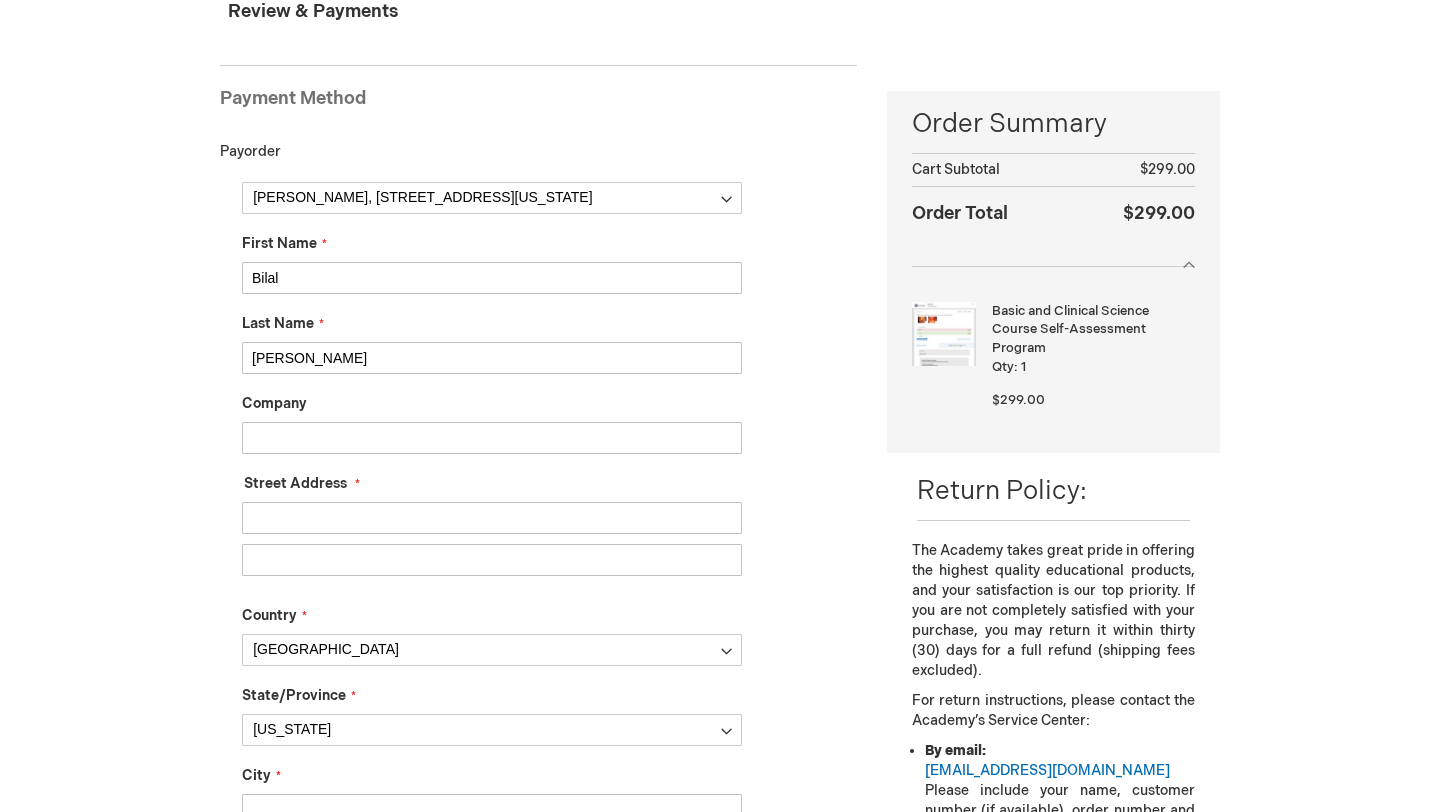 click on "Street Address: Line 1
Street Address: Line 2
Street Address: Line 3
Street Address: Line 4" at bounding box center [492, 539] 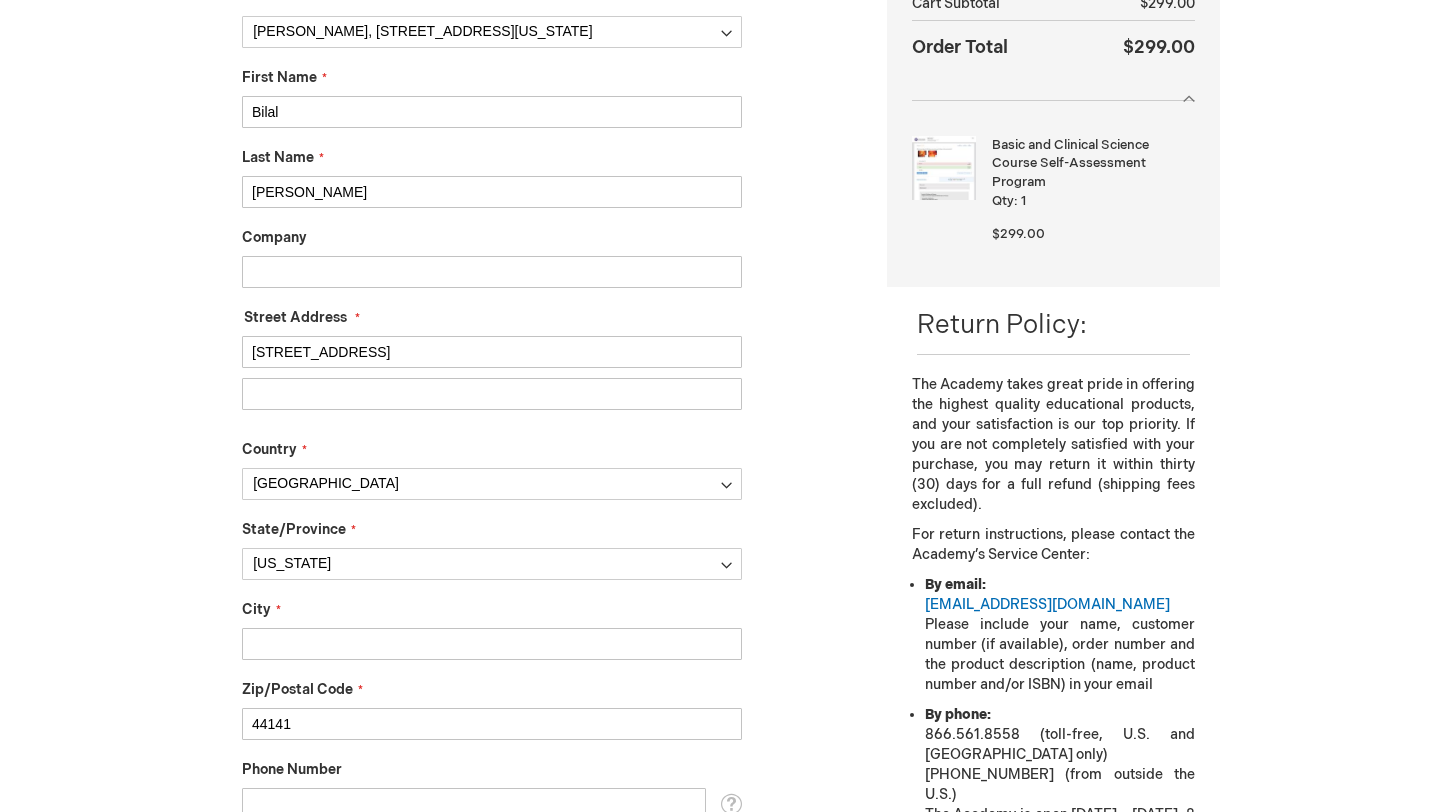 scroll, scrollTop: 412, scrollLeft: 0, axis: vertical 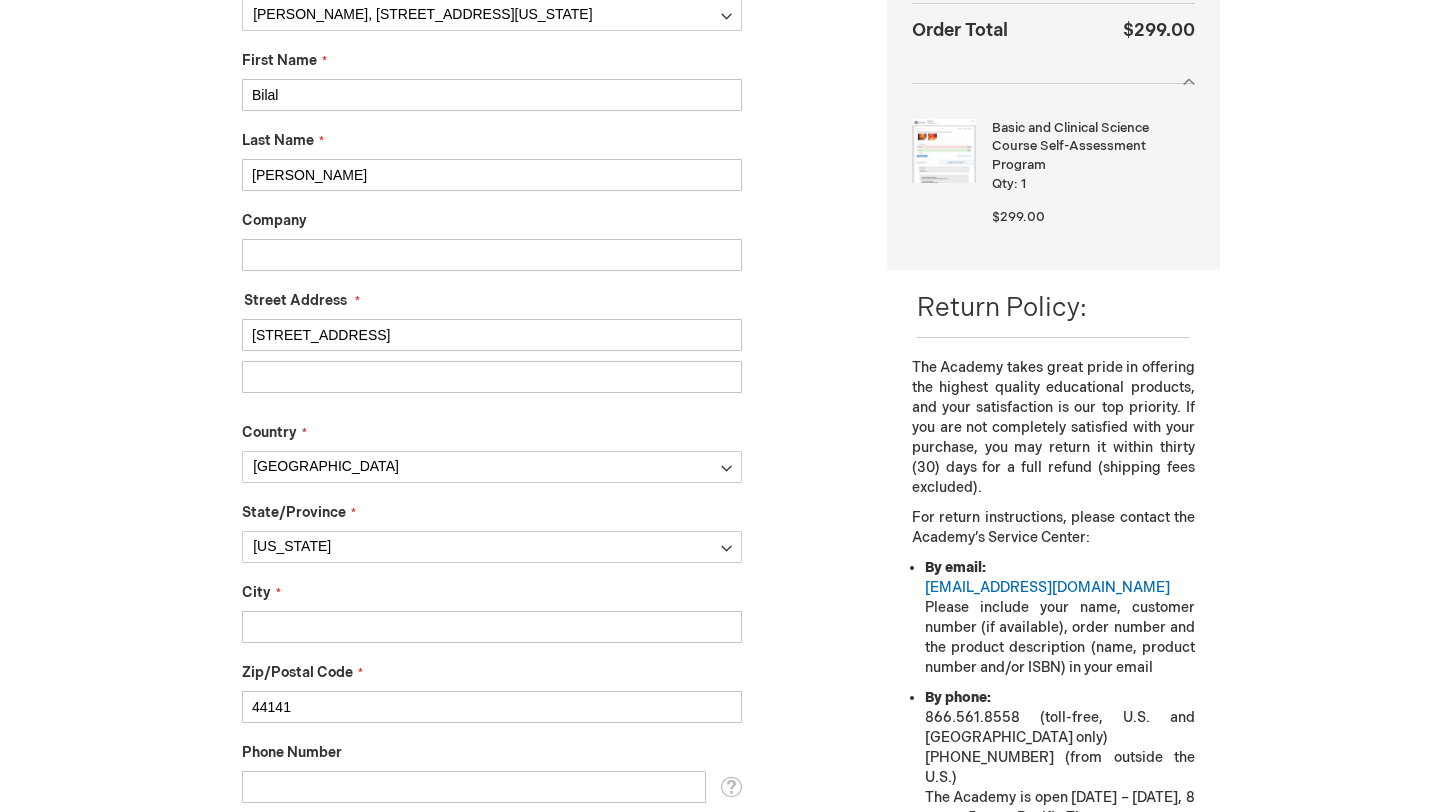 type on "9000 Canvas Parkway, apt 508" 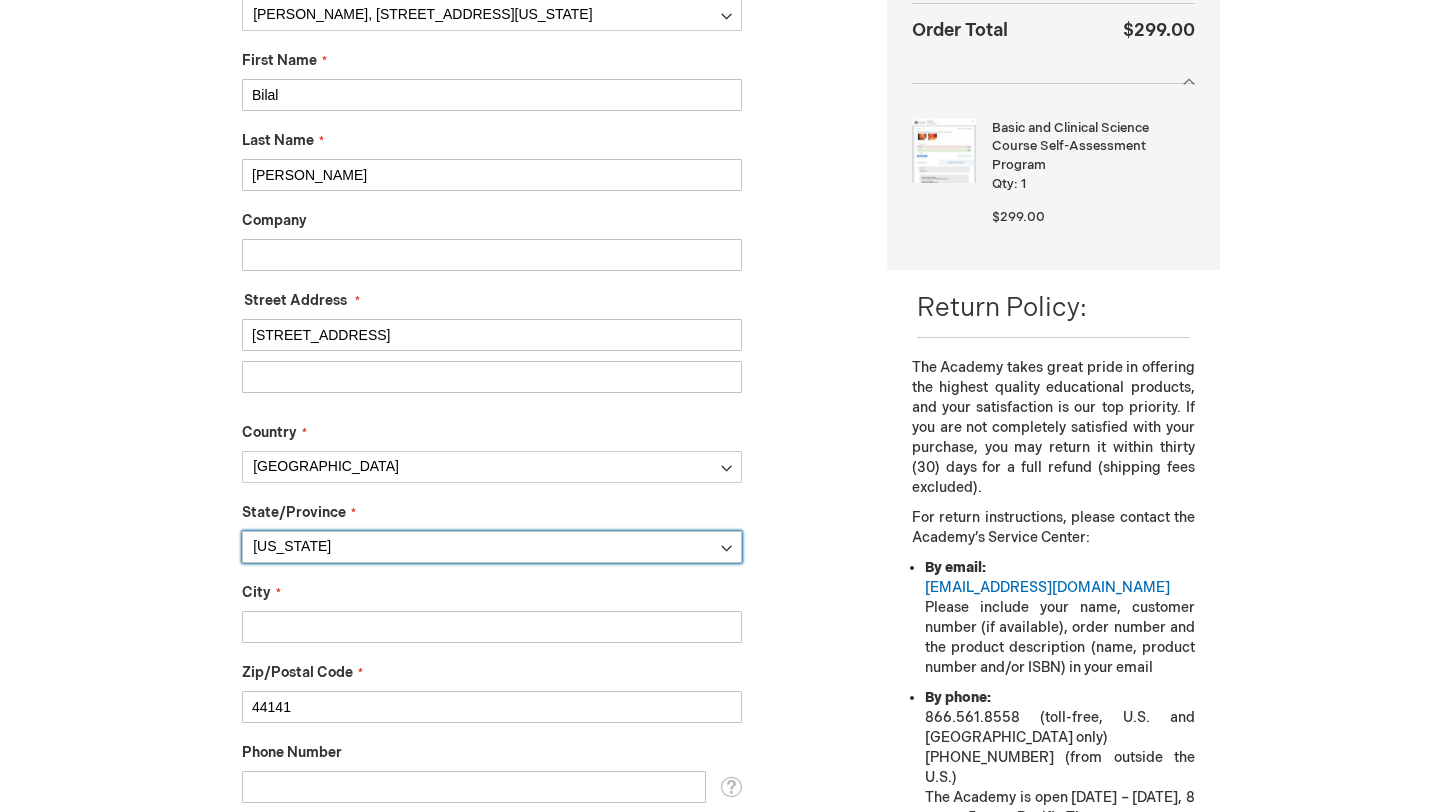 click on "Please select a region, state or province. Alabama Alaska American Samoa Arizona Arkansas Armed Forces Africa Armed Forces Americas Armed Forces Canada Armed Forces Europe Armed Forces Middle East Armed Forces Pacific California Colorado Connecticut Delaware District of Columbia Federated States Of Micronesia Florida Georgia Guam Hawaii Idaho Illinois Indiana Iowa Kansas Kentucky Louisiana Maine Marshall Islands Maryland Massachusetts Michigan Minnesota Mississippi Missouri Montana Nebraska Nevada New Hampshire New Jersey New Mexico New York North Carolina North Dakota Northern Mariana Islands Ohio Oklahoma Oregon Palau Pennsylvania Puerto Rico Rhode Island South Carolina South Dakota Tennessee Texas Utah Vermont Virgin Islands Virginia Washington West Virginia Wisconsin Wyoming" at bounding box center [492, 547] 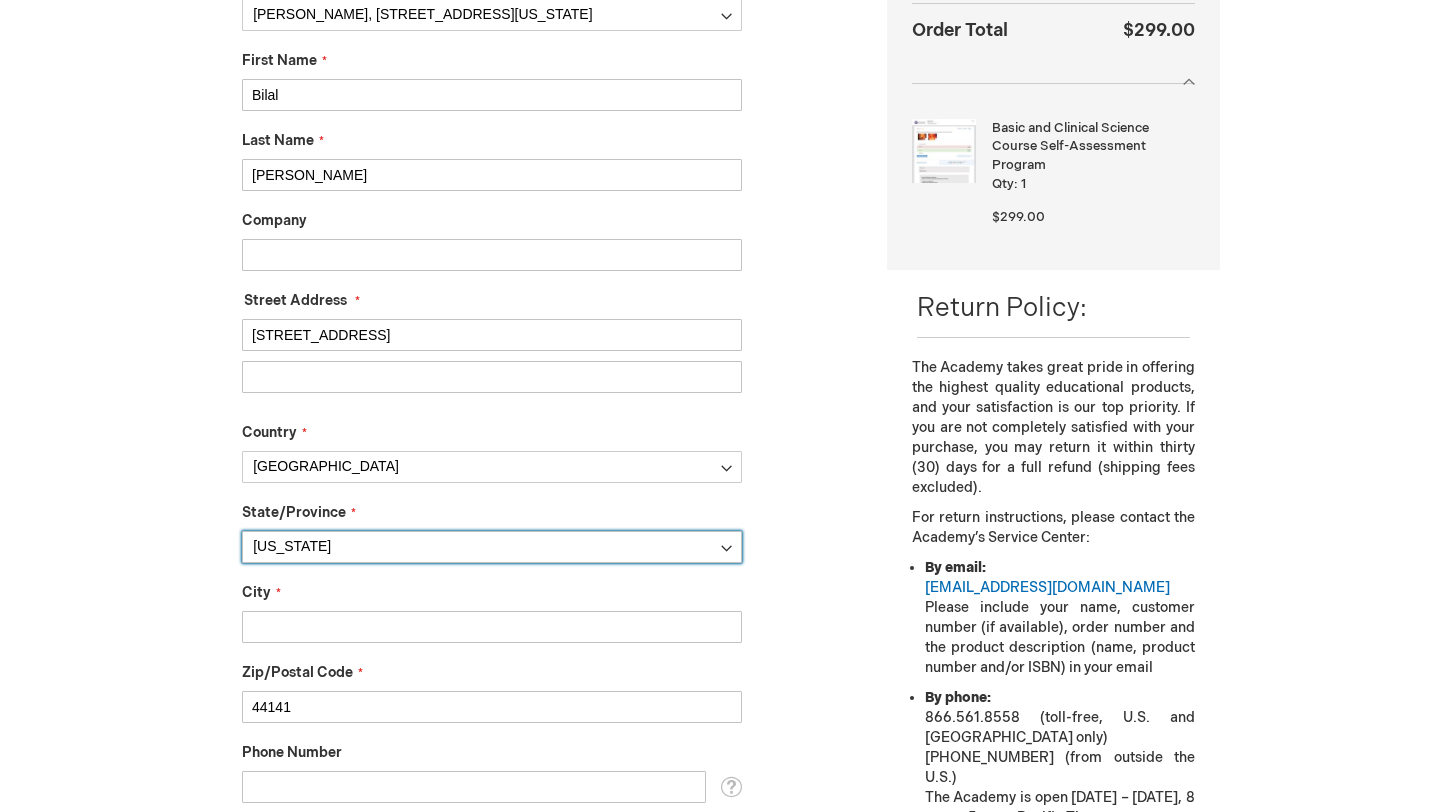 select on "47" 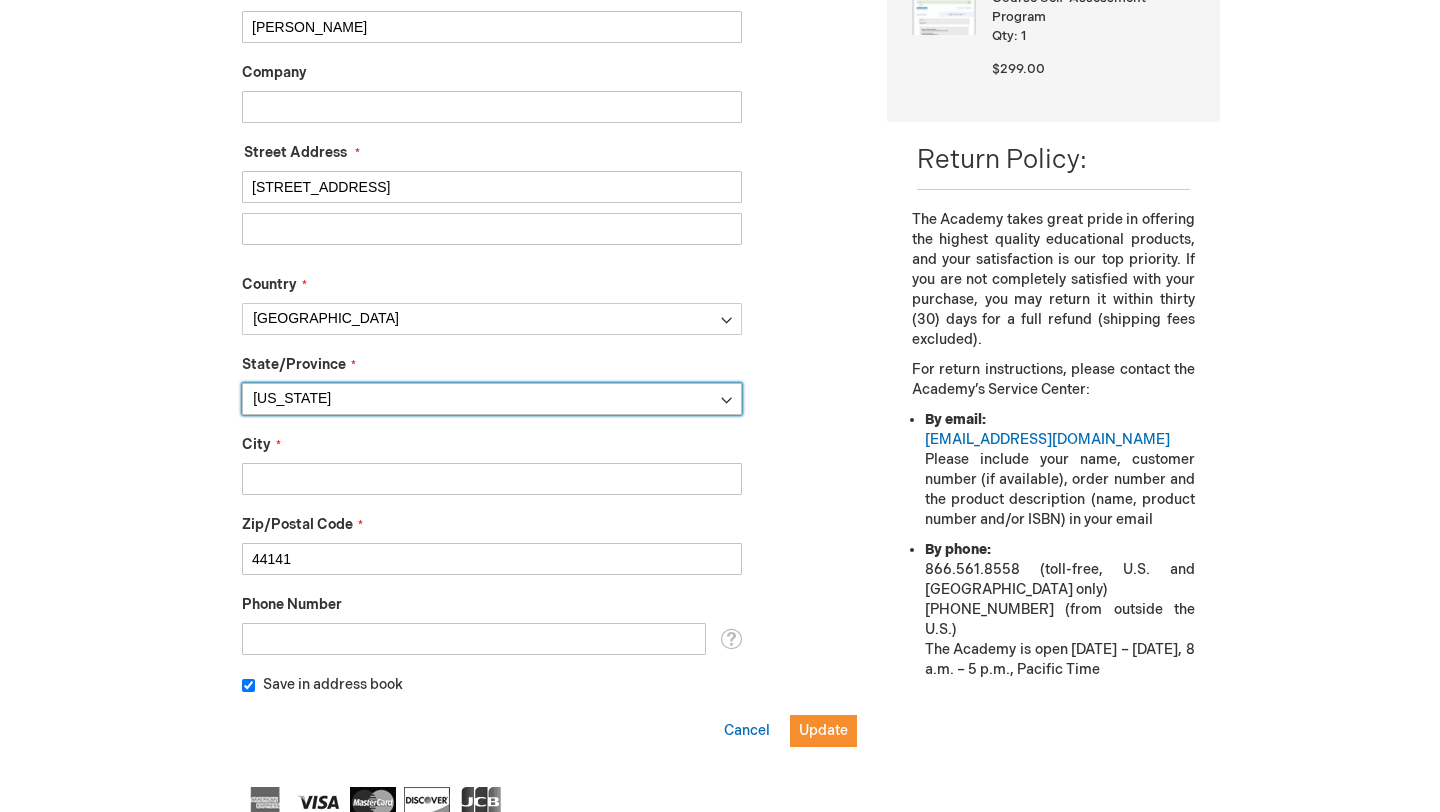 scroll, scrollTop: 596, scrollLeft: 0, axis: vertical 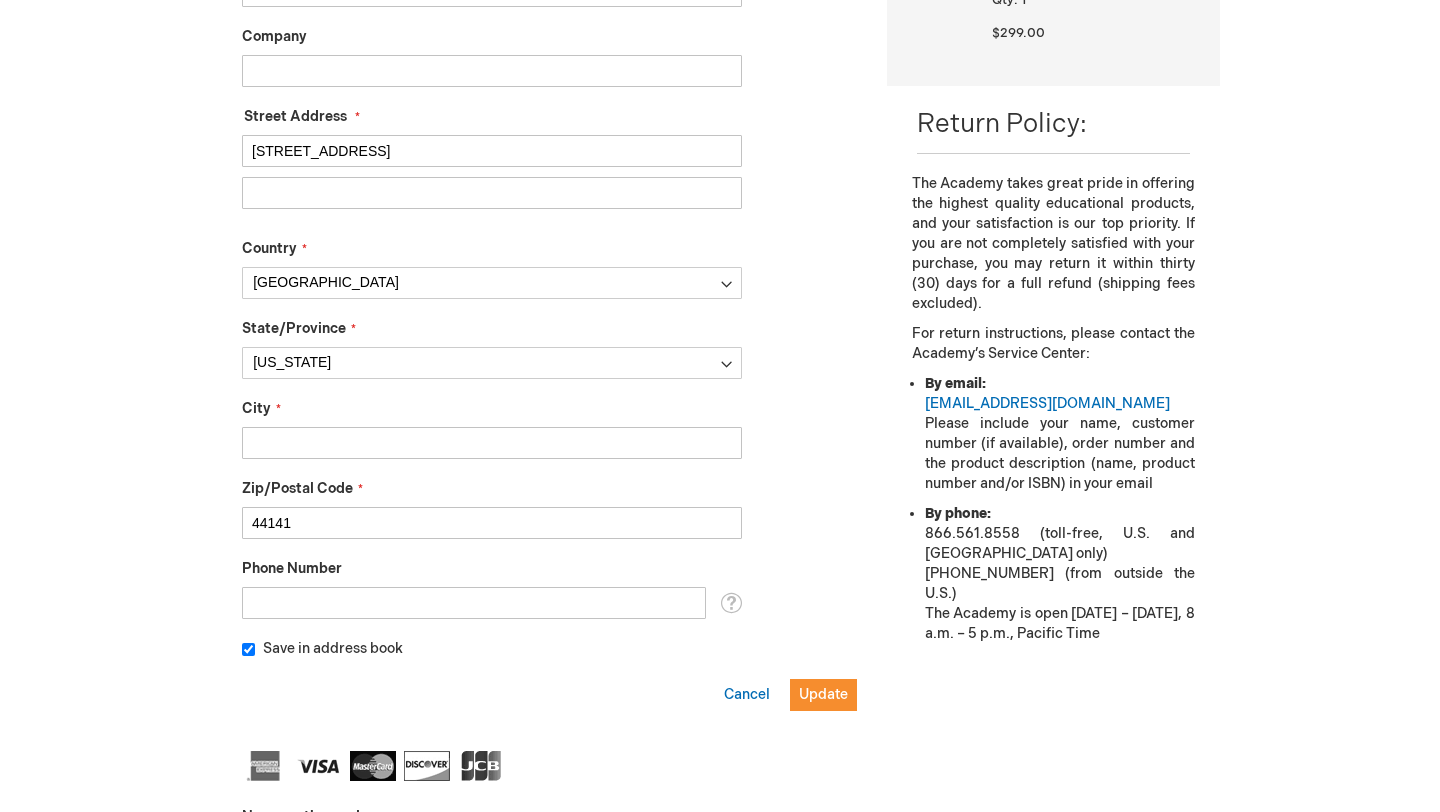 click on "Phone Number" at bounding box center (474, 603) 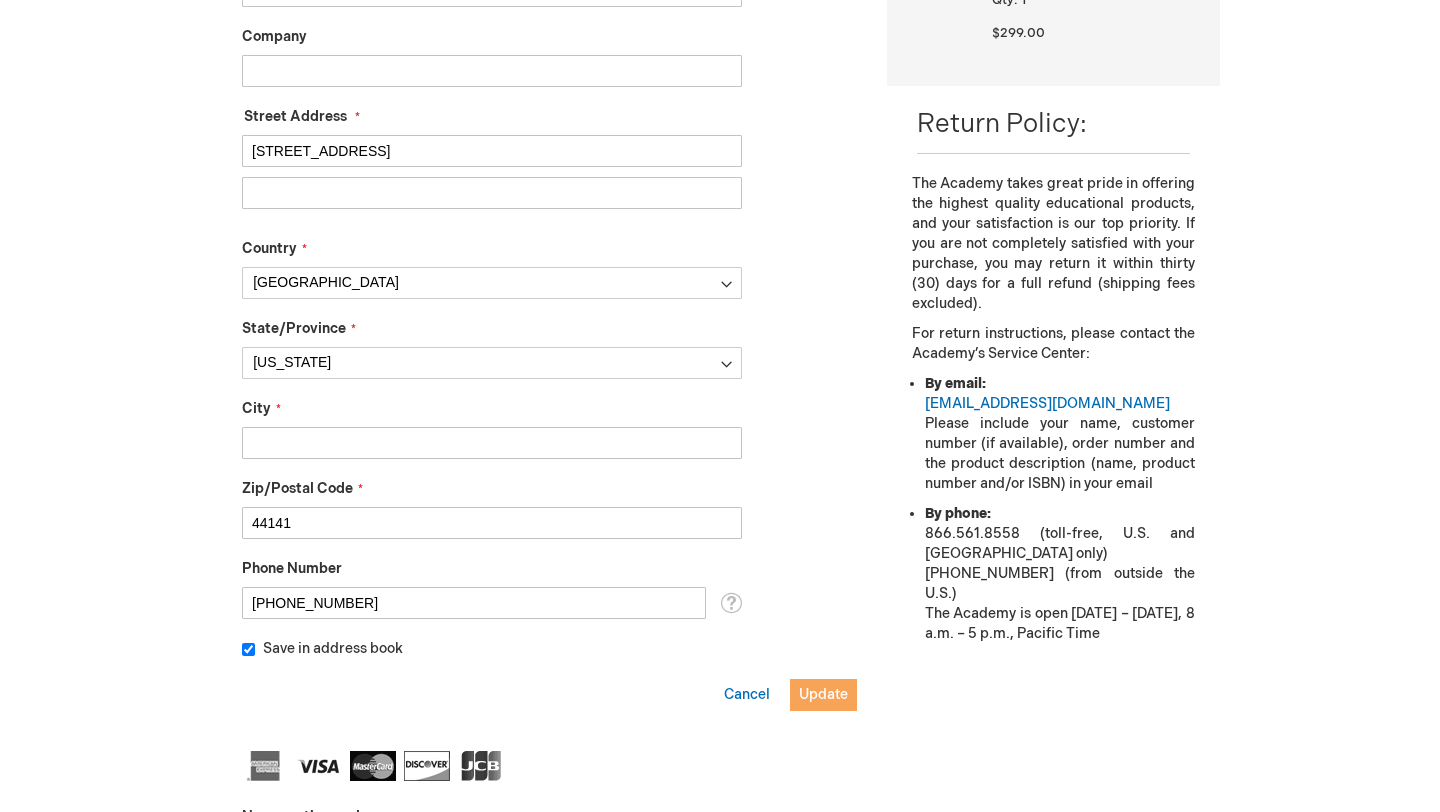 type on "270-723-4080" 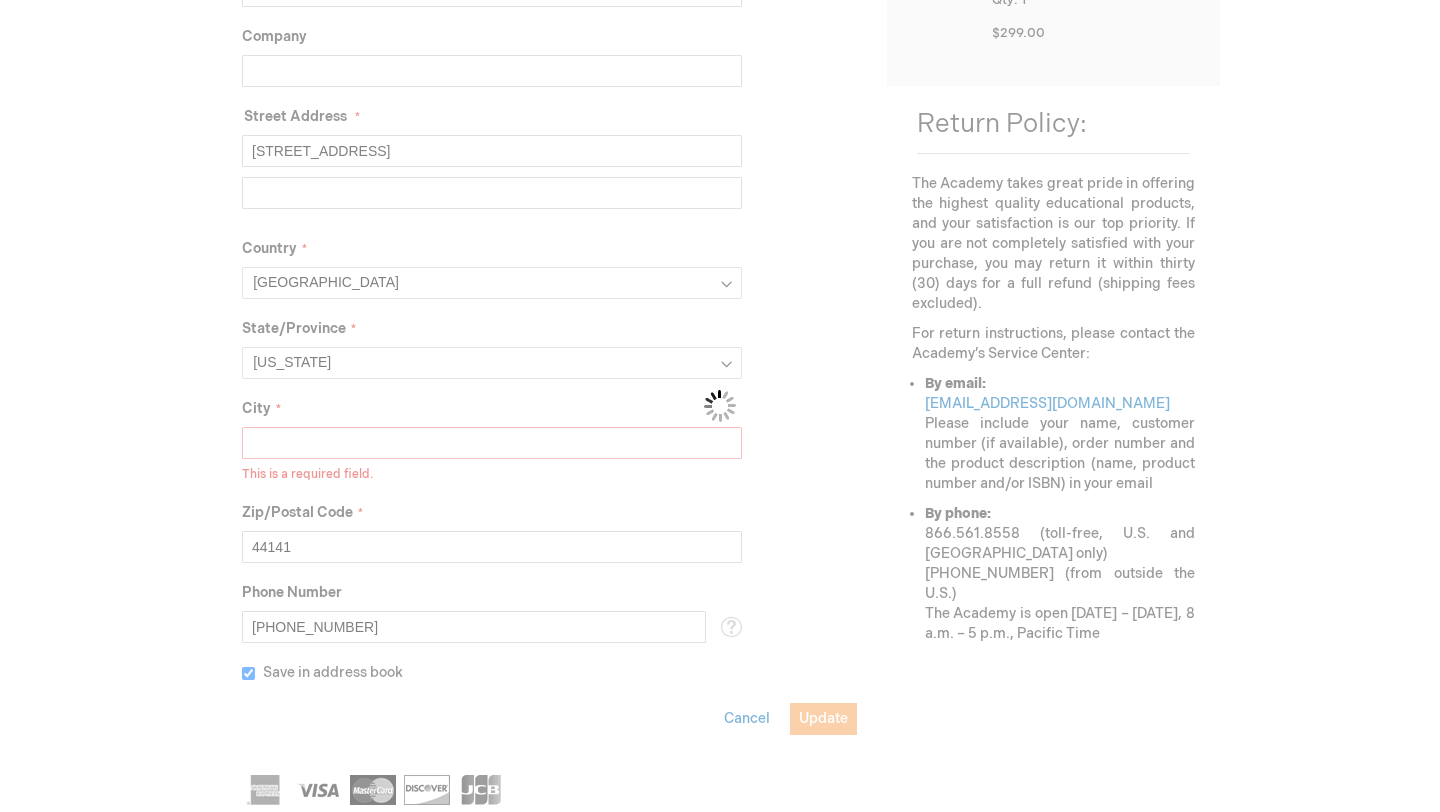 scroll, scrollTop: 649, scrollLeft: 0, axis: vertical 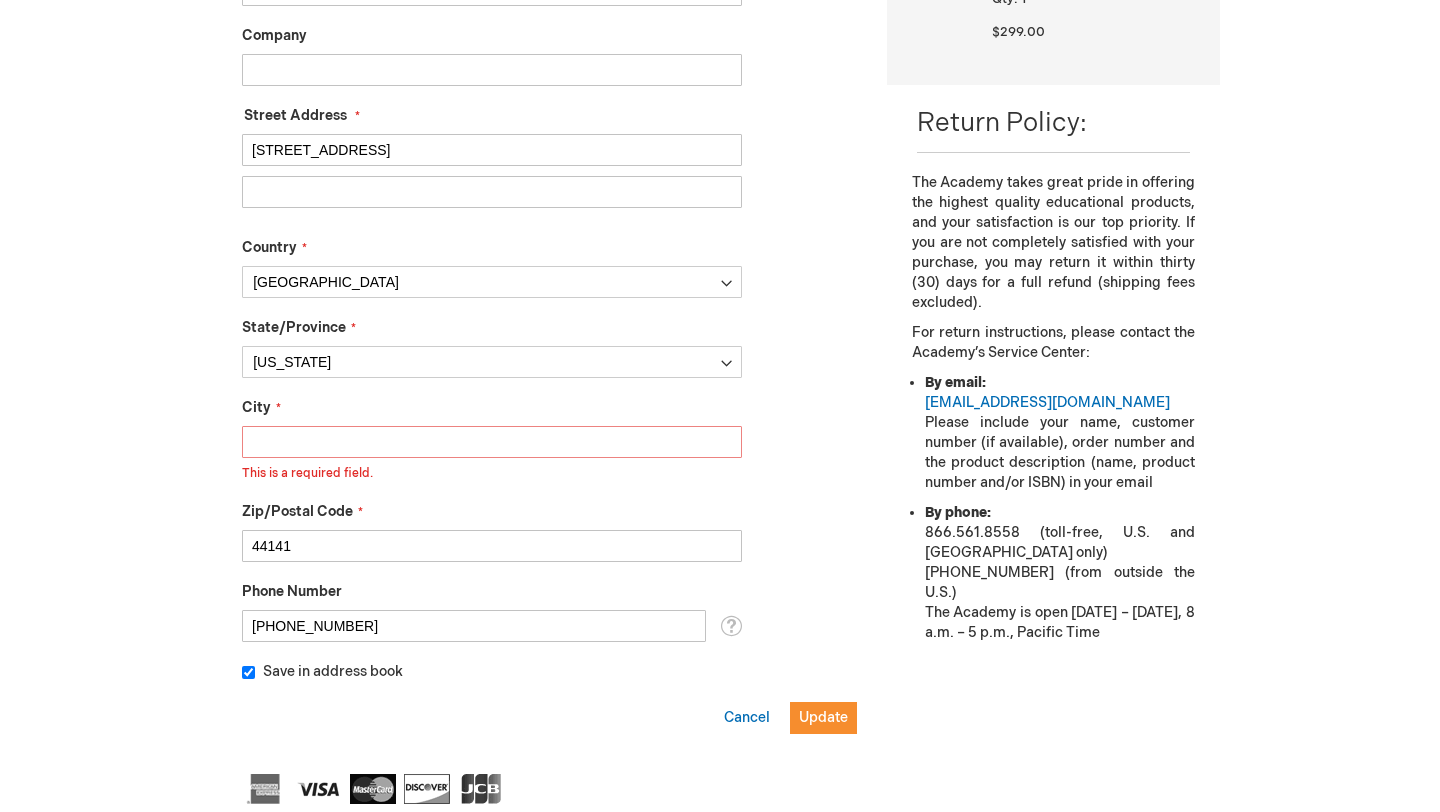 click on "City" at bounding box center [492, 442] 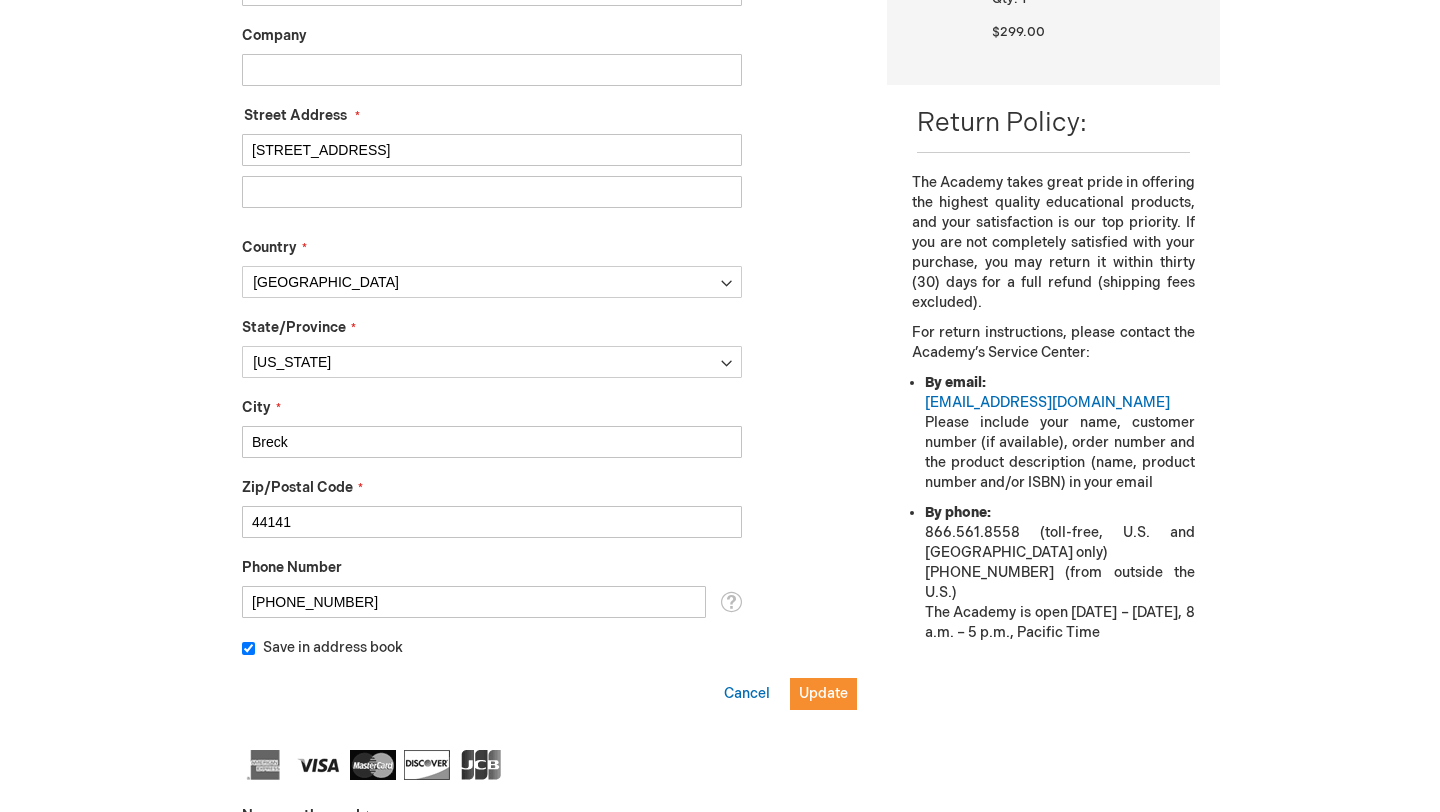 type on "Brecksville" 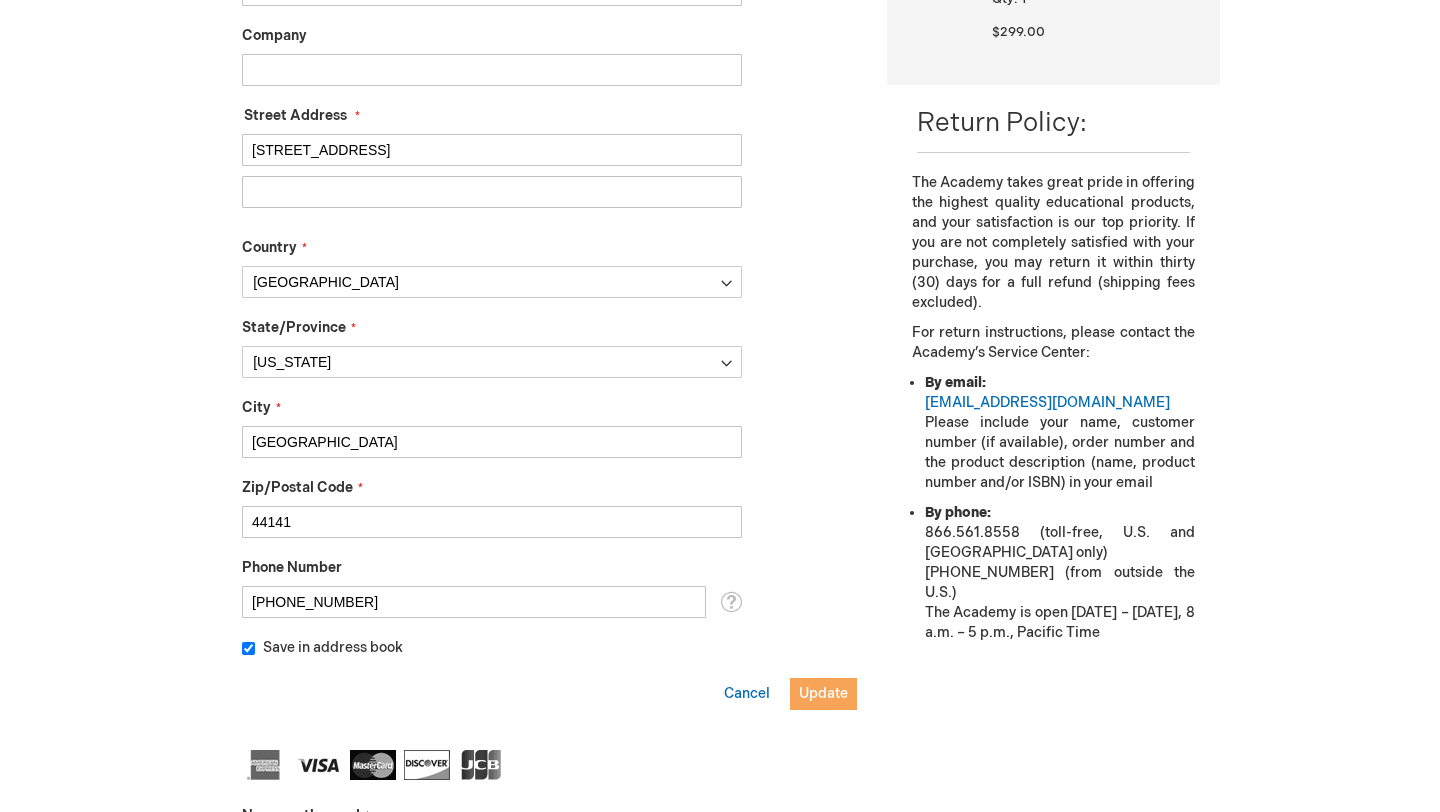 click on "Update" at bounding box center [823, 693] 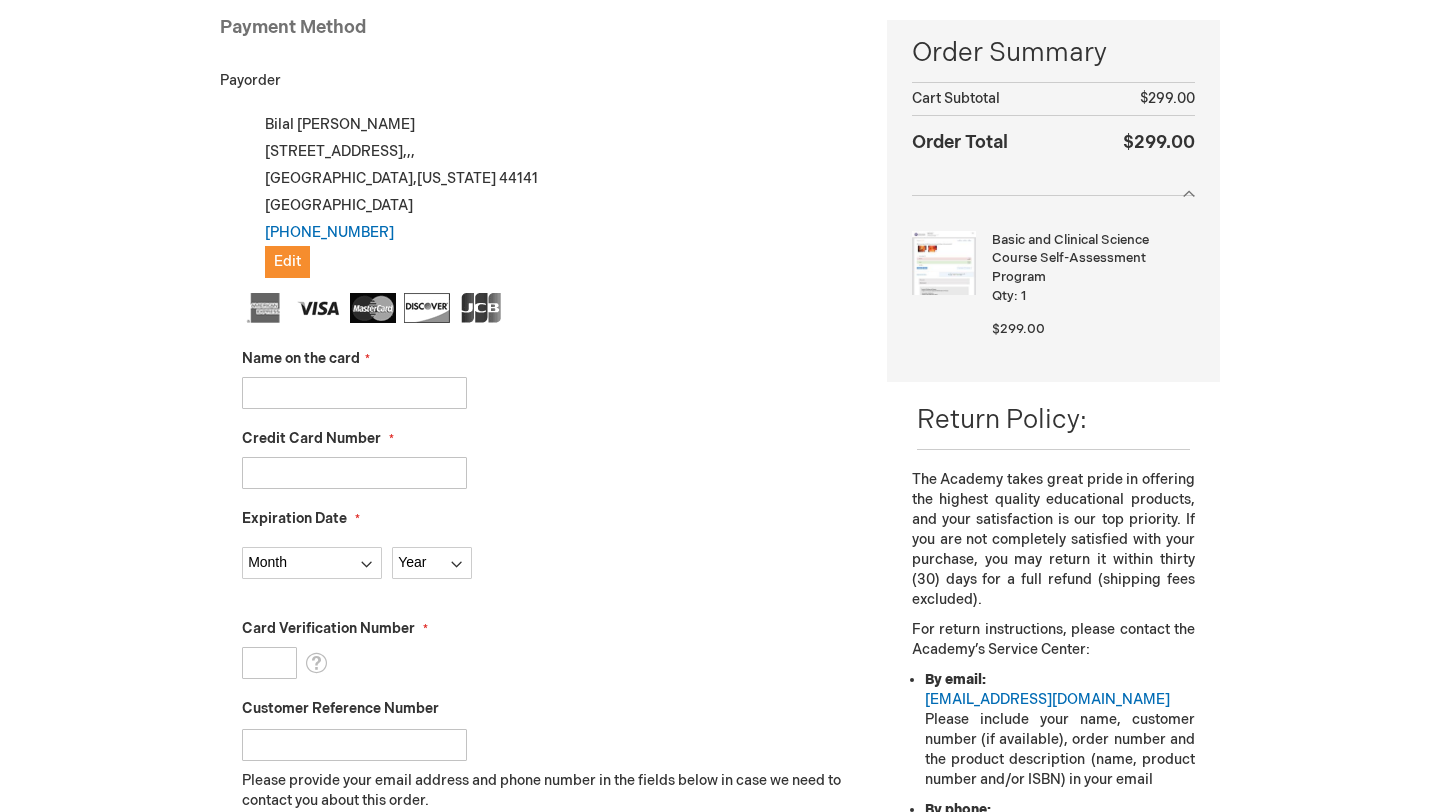 scroll, scrollTop: 318, scrollLeft: 0, axis: vertical 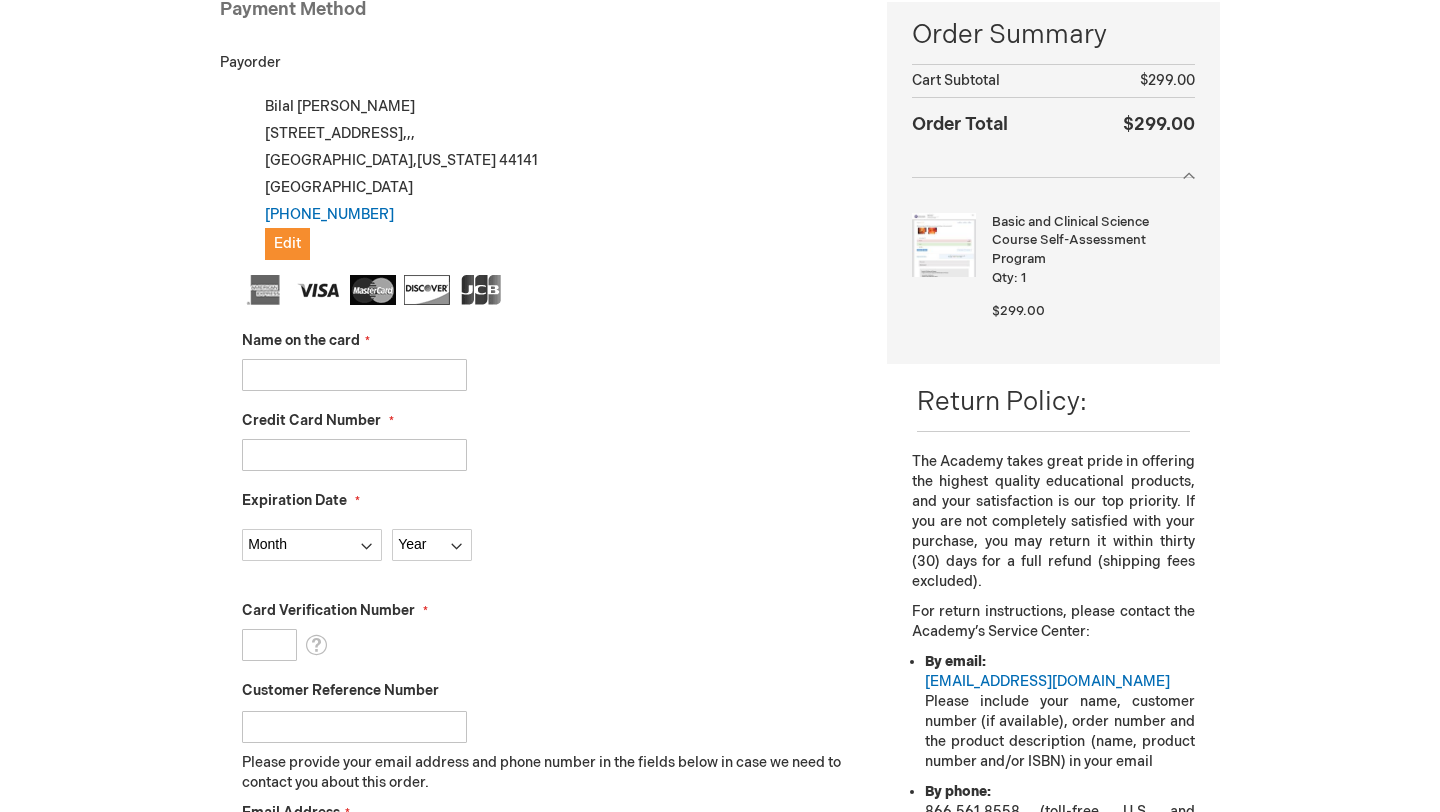 click on "Name on the card" at bounding box center [354, 375] 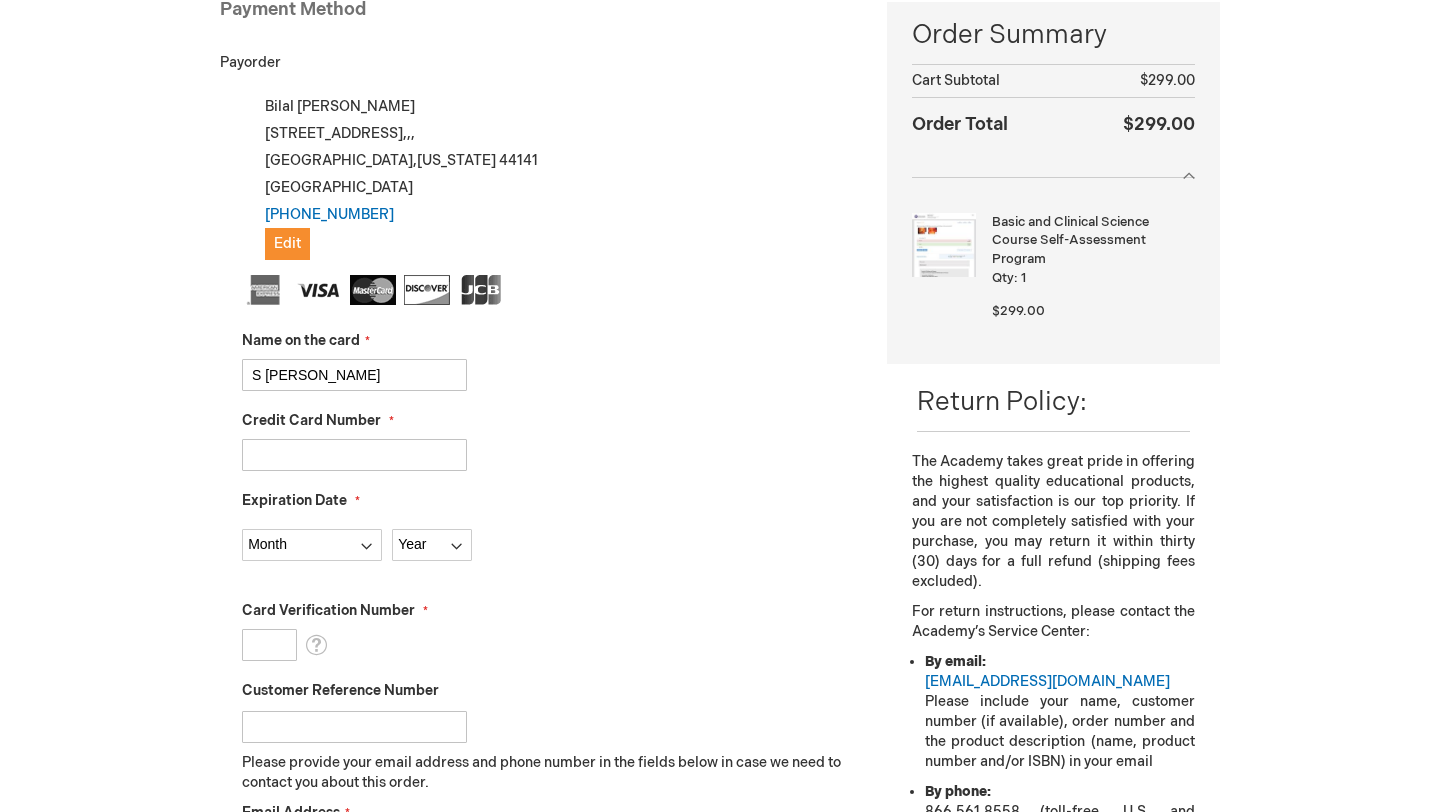 type on "S Bilal Ahmed" 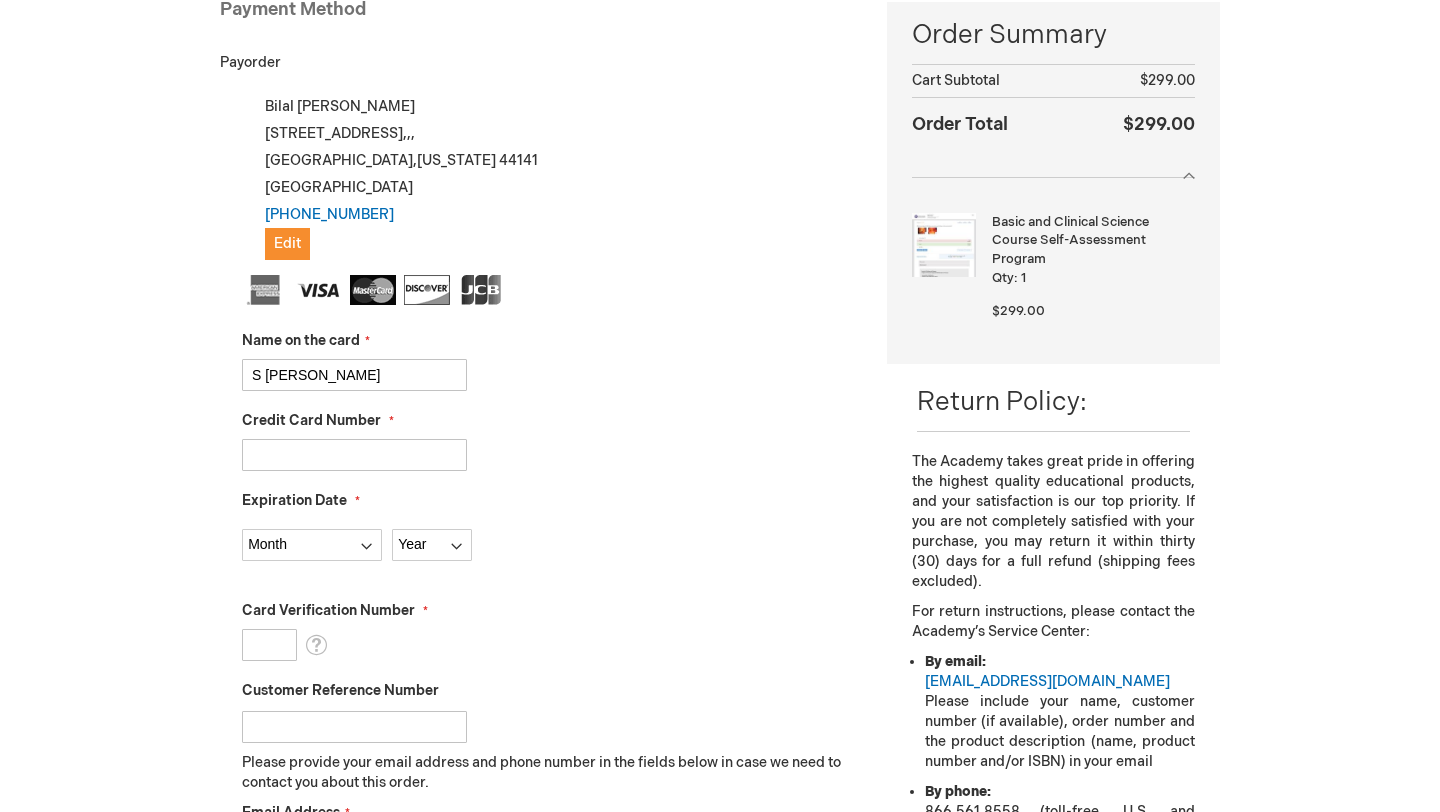 click on "Credit Card Number" at bounding box center (354, 455) 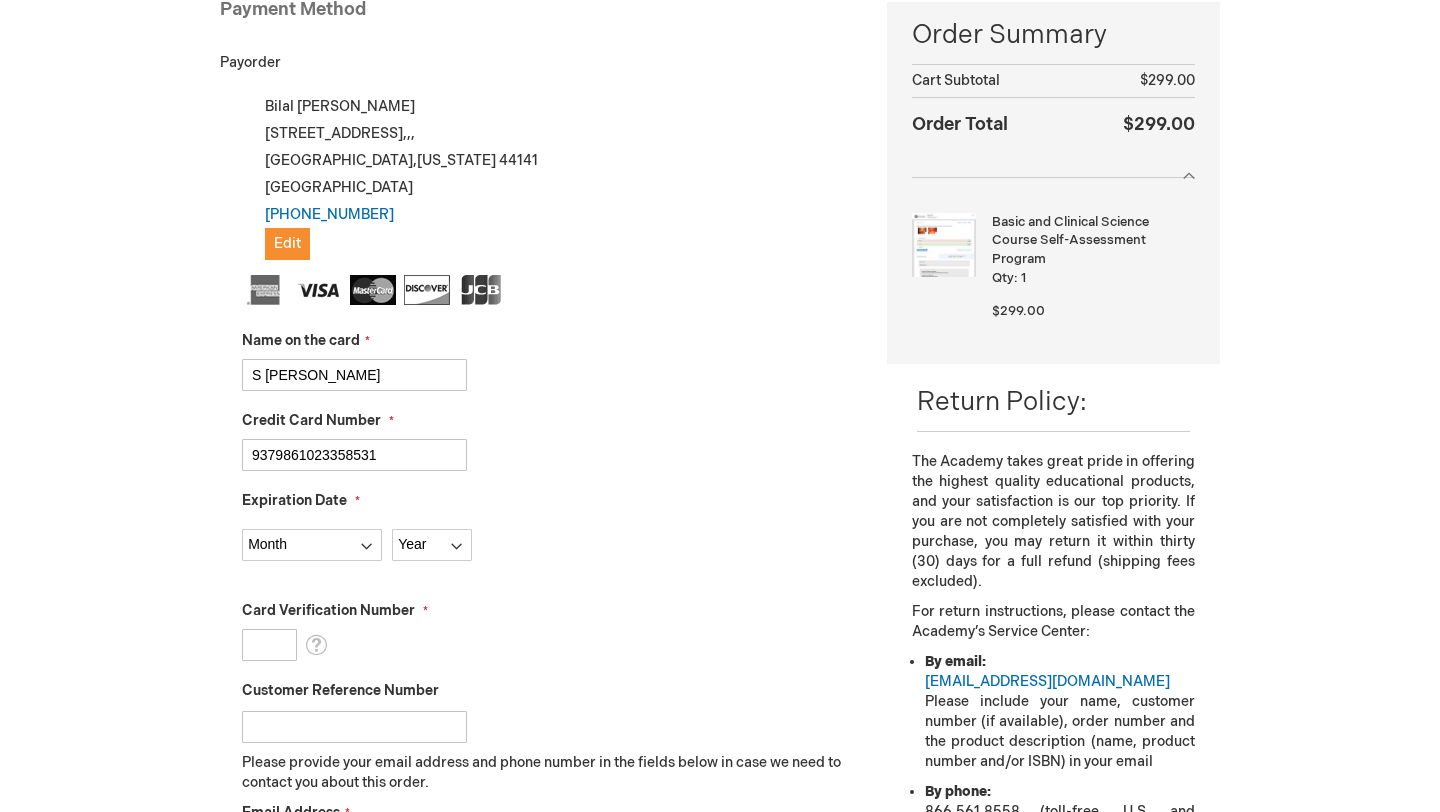 type on "9379861023358531" 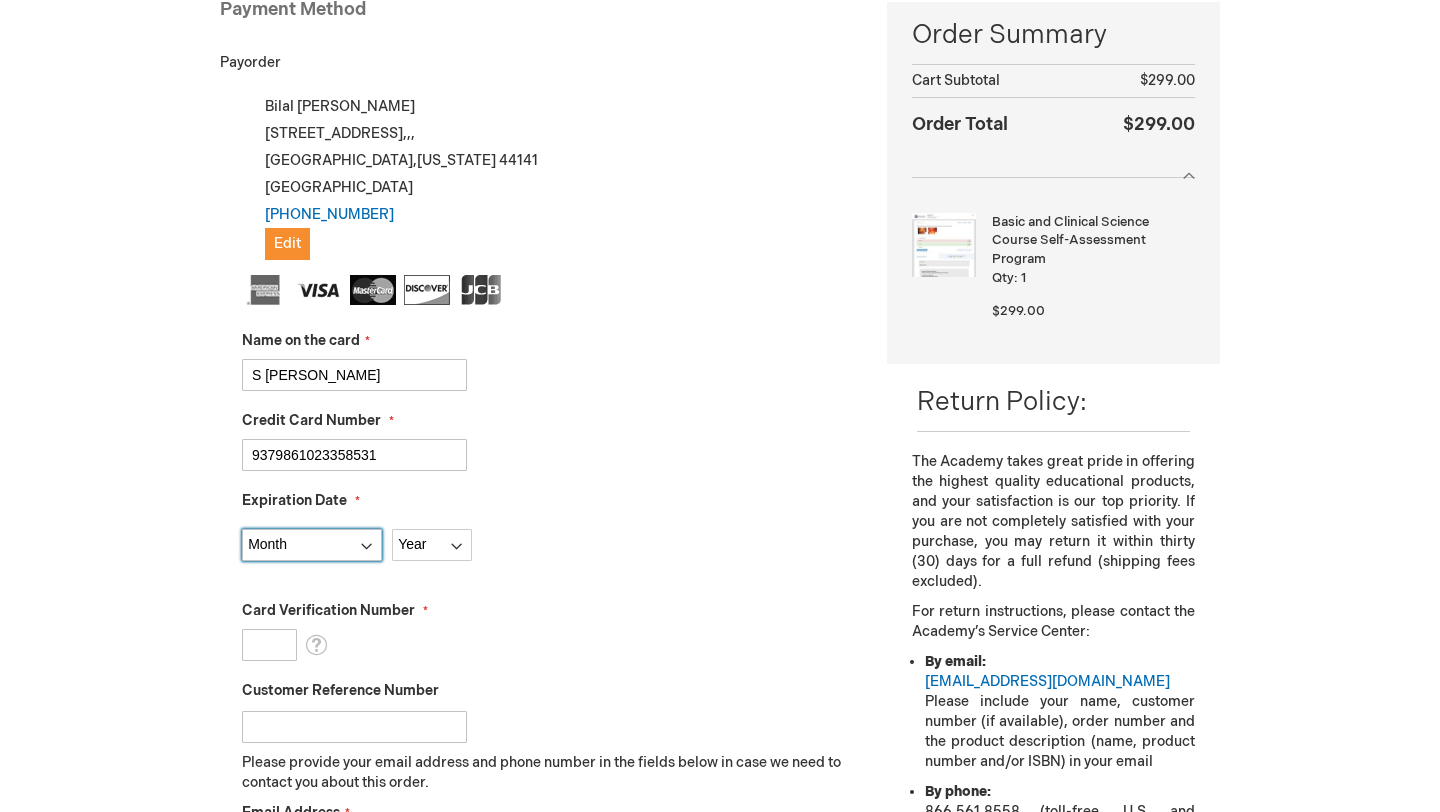 click on "Month 01 - January 02 - February 03 - March 04 - April 05 - May 06 - June 07 - July 08 - August 09 - September 10 - October 11 - November 12 - December" at bounding box center (312, 545) 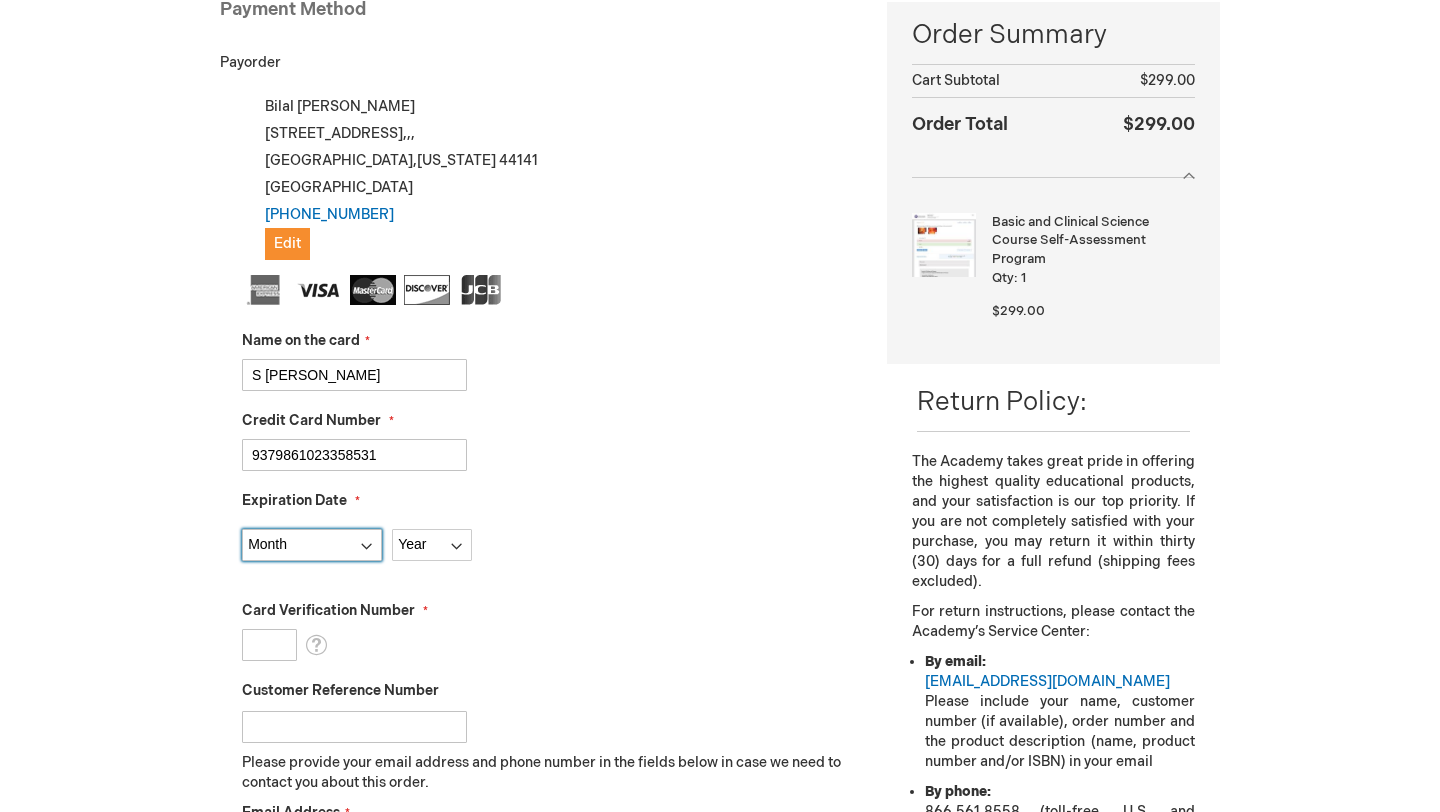 select on "8" 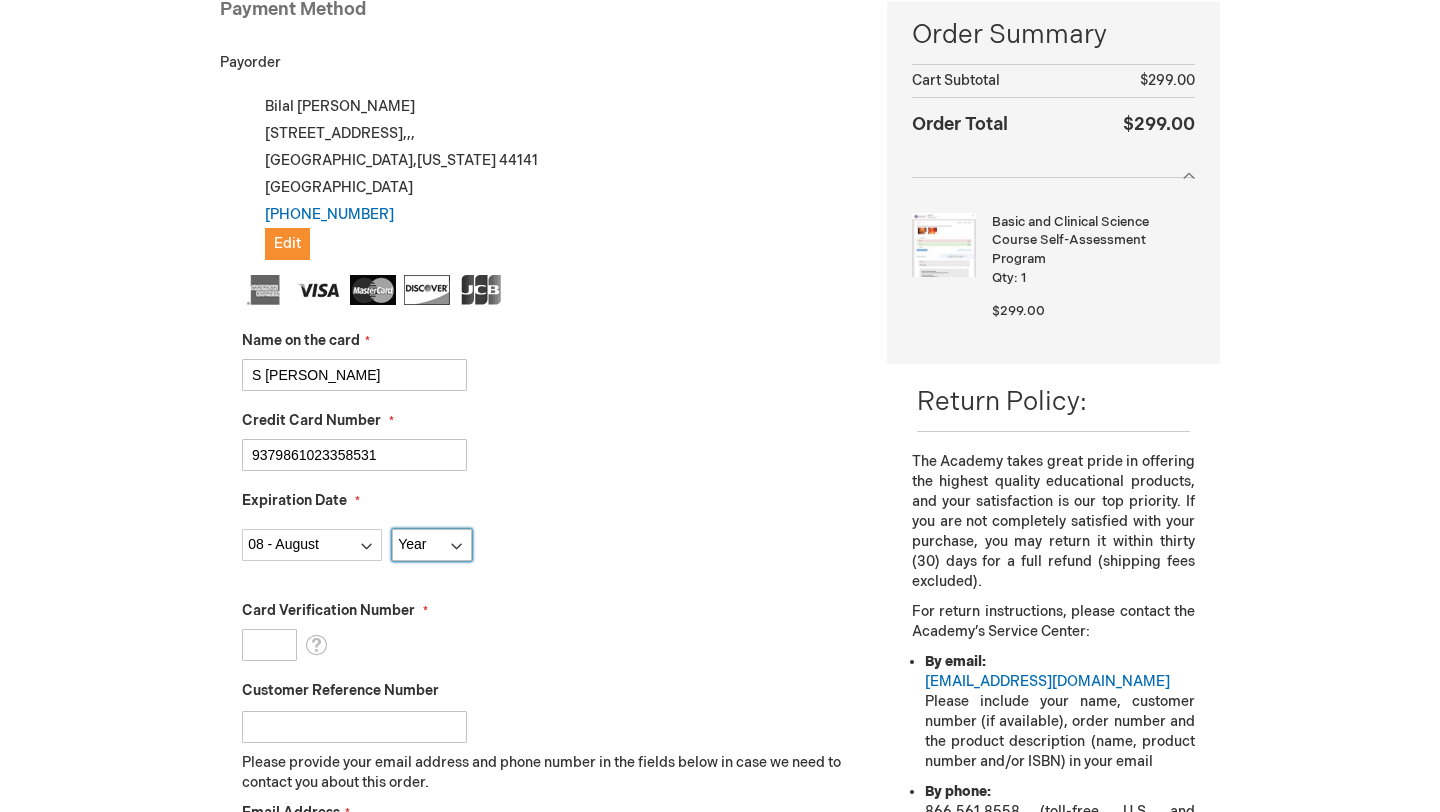 click on "Year 2025 2026 2027 2028 2029 2030 2031 2032 2033 2034 2035" at bounding box center (432, 545) 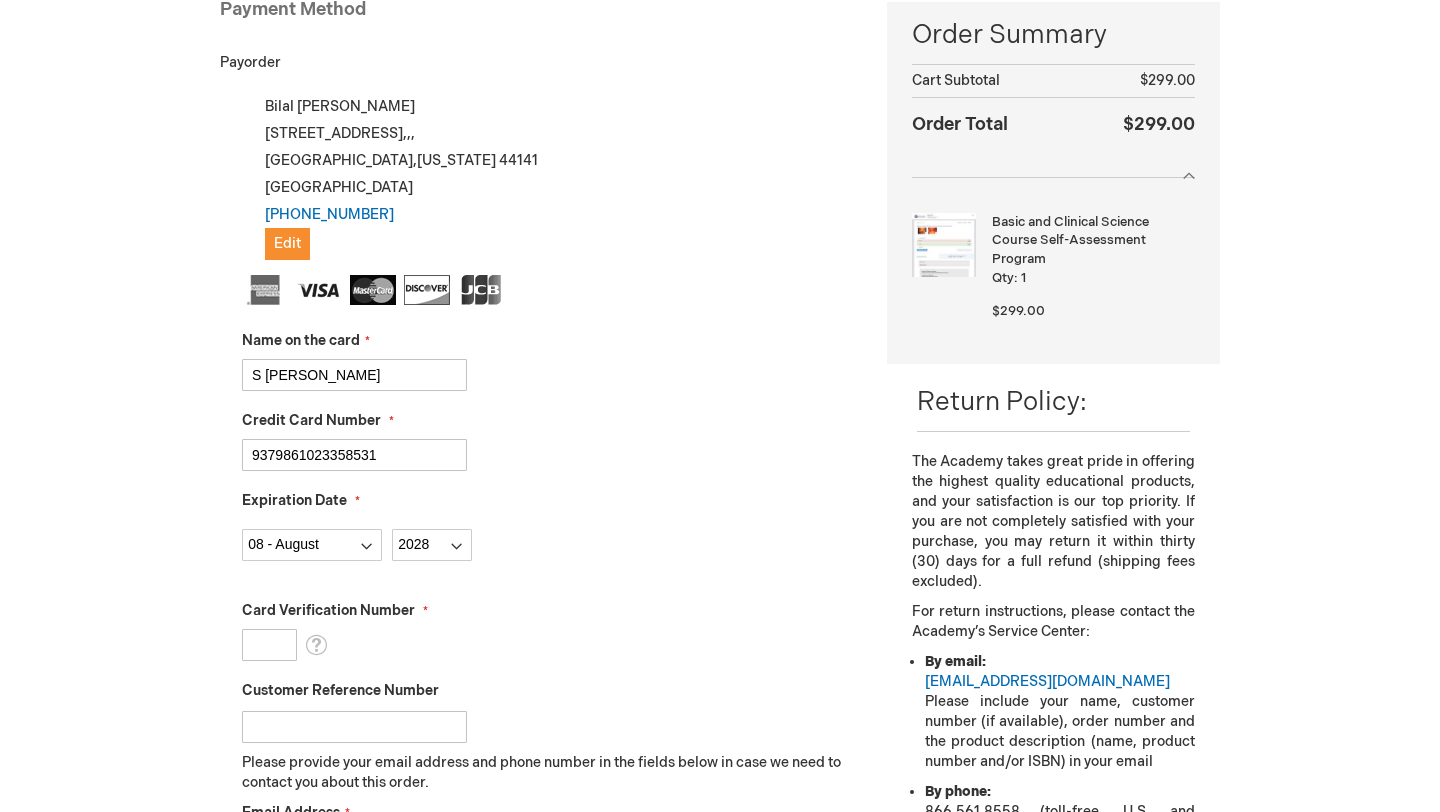 click on "Card Verification Number" at bounding box center [269, 645] 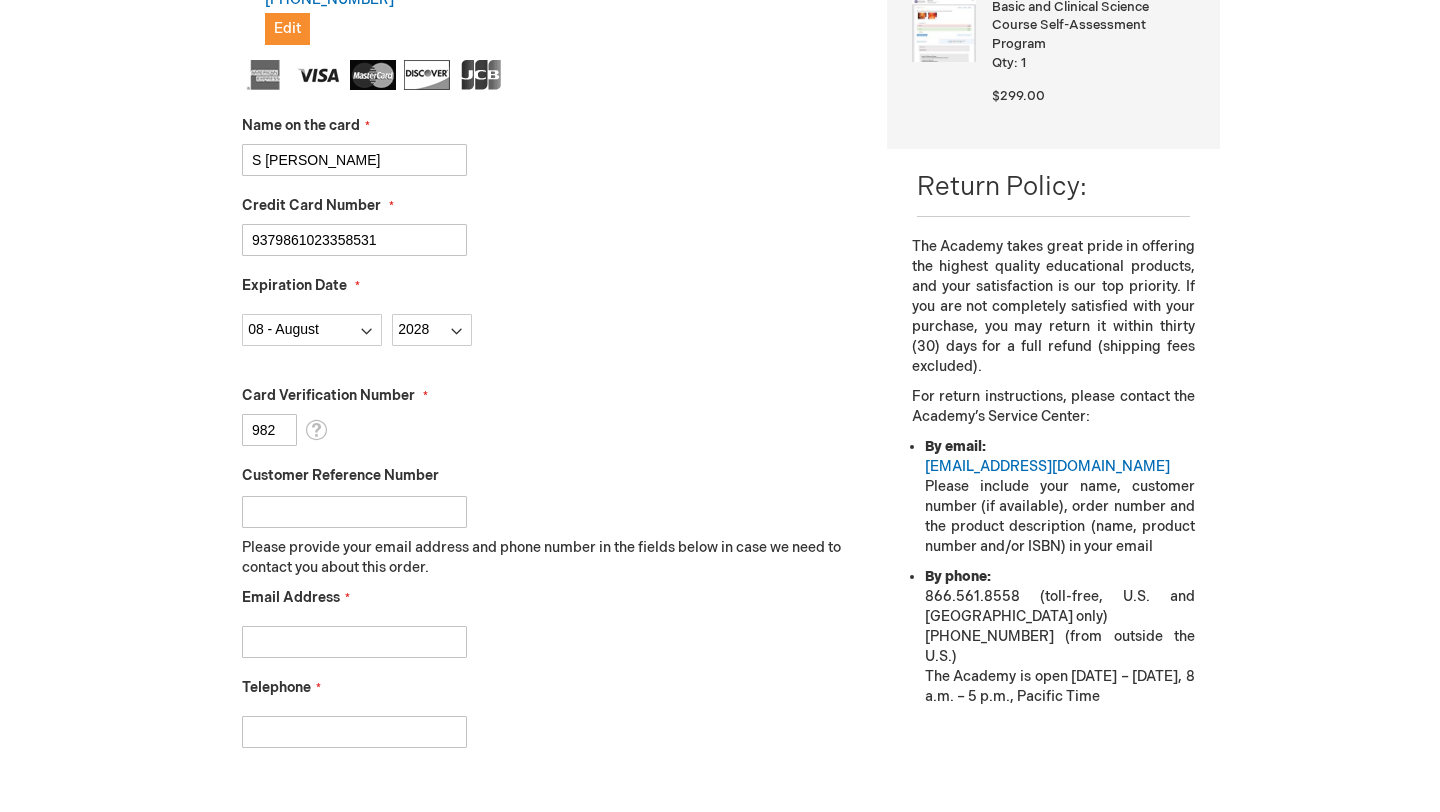scroll, scrollTop: 571, scrollLeft: 0, axis: vertical 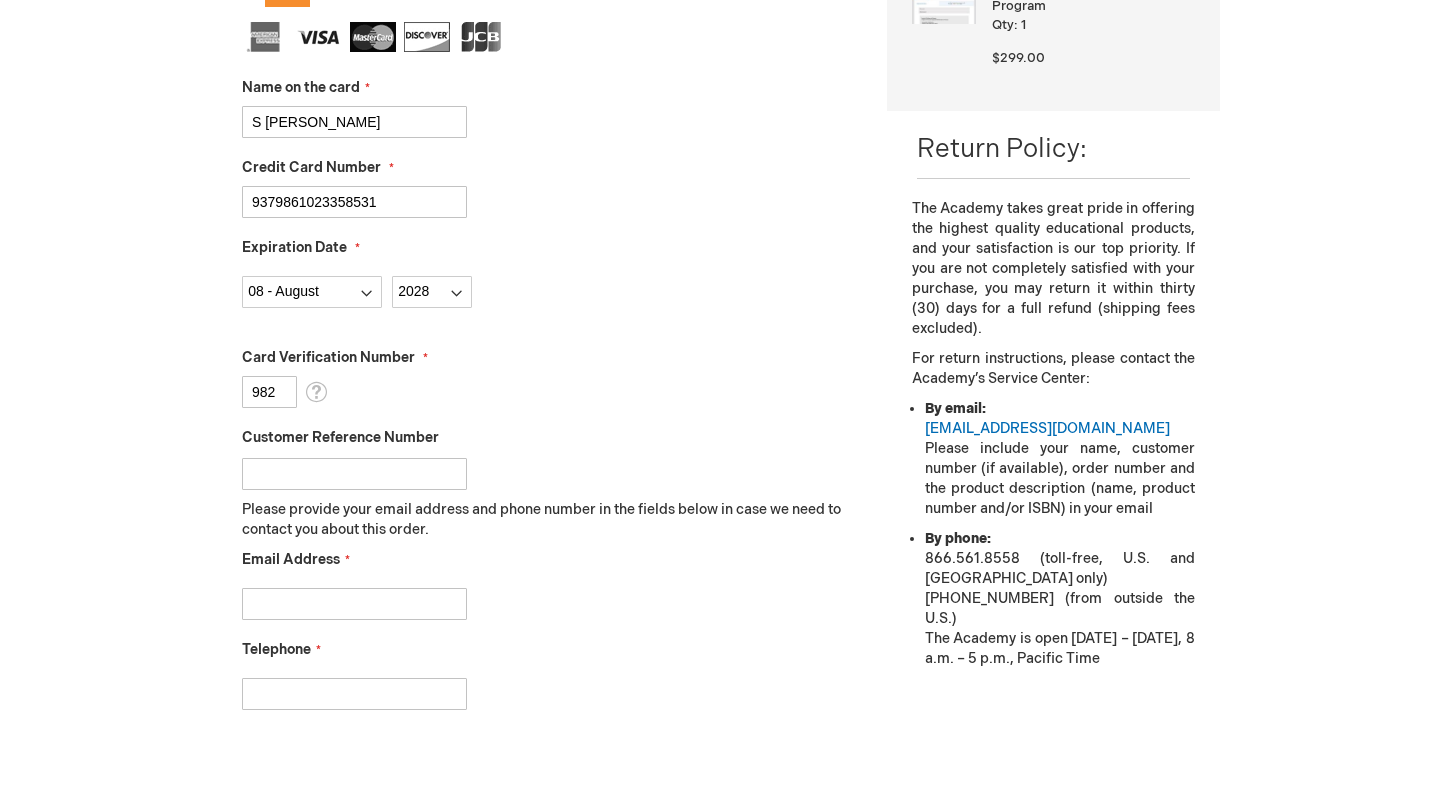type on "982" 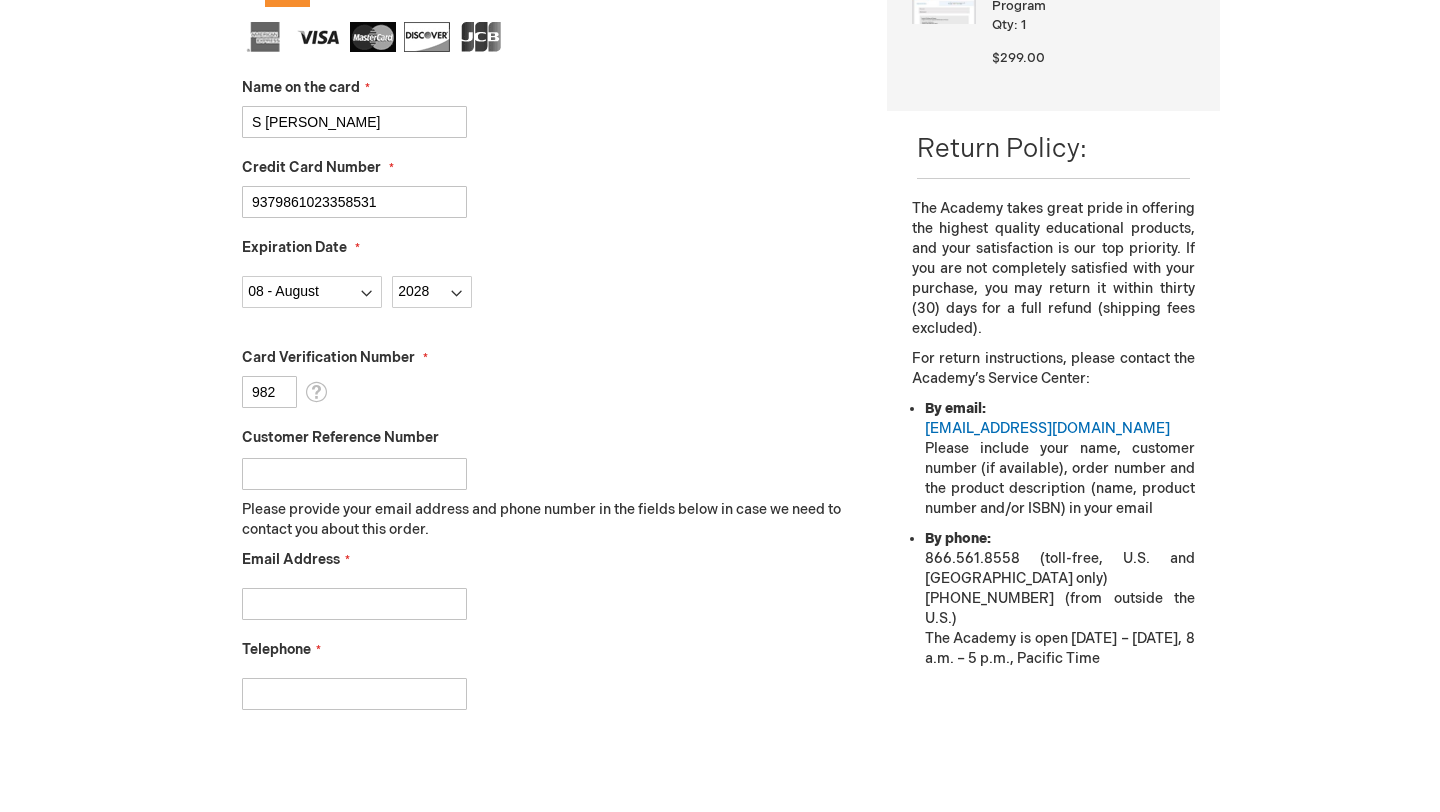 click on "Email Address" at bounding box center [354, 604] 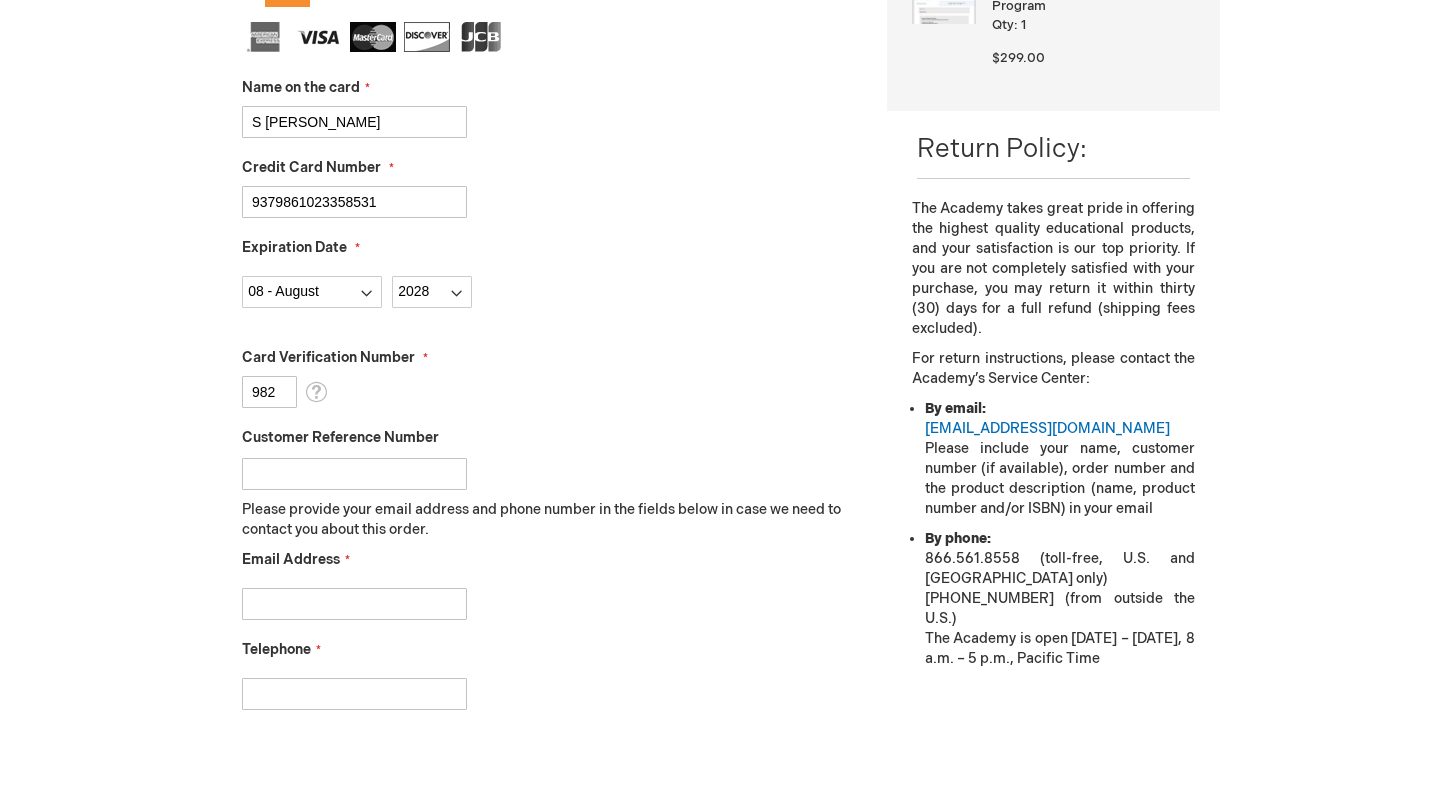 type on "sbilal.ahmed22@gmail.com" 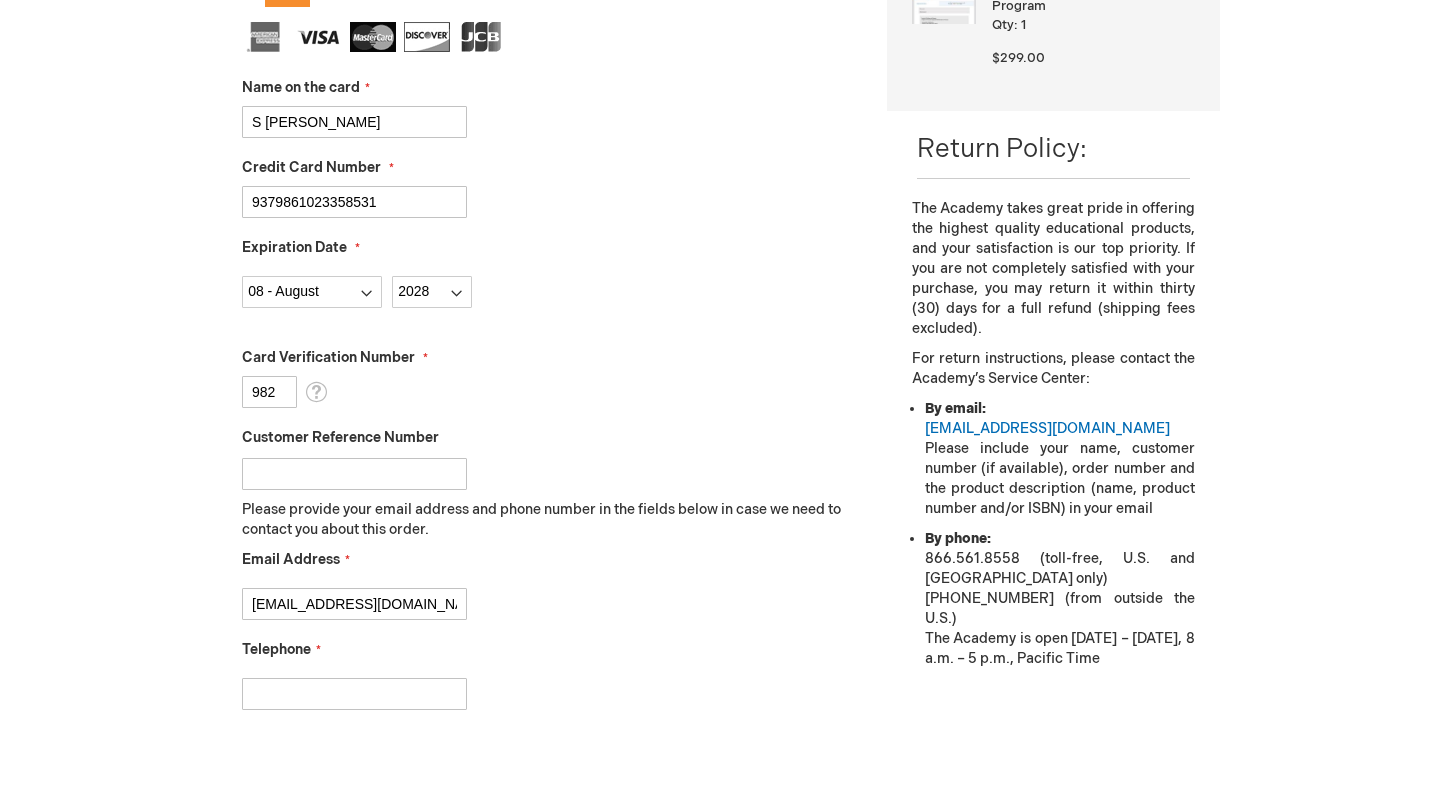 type on "2707234080" 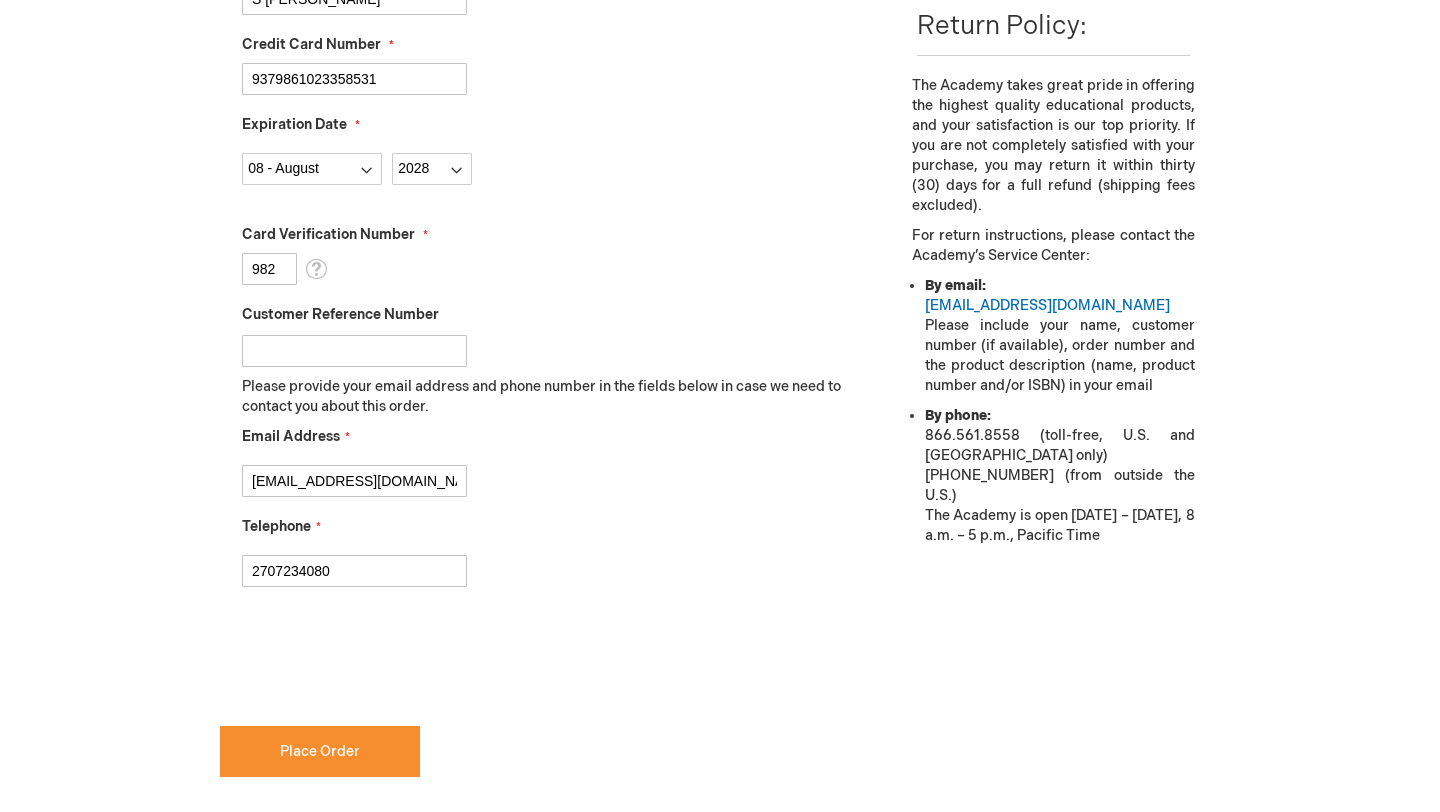 scroll, scrollTop: 752, scrollLeft: 0, axis: vertical 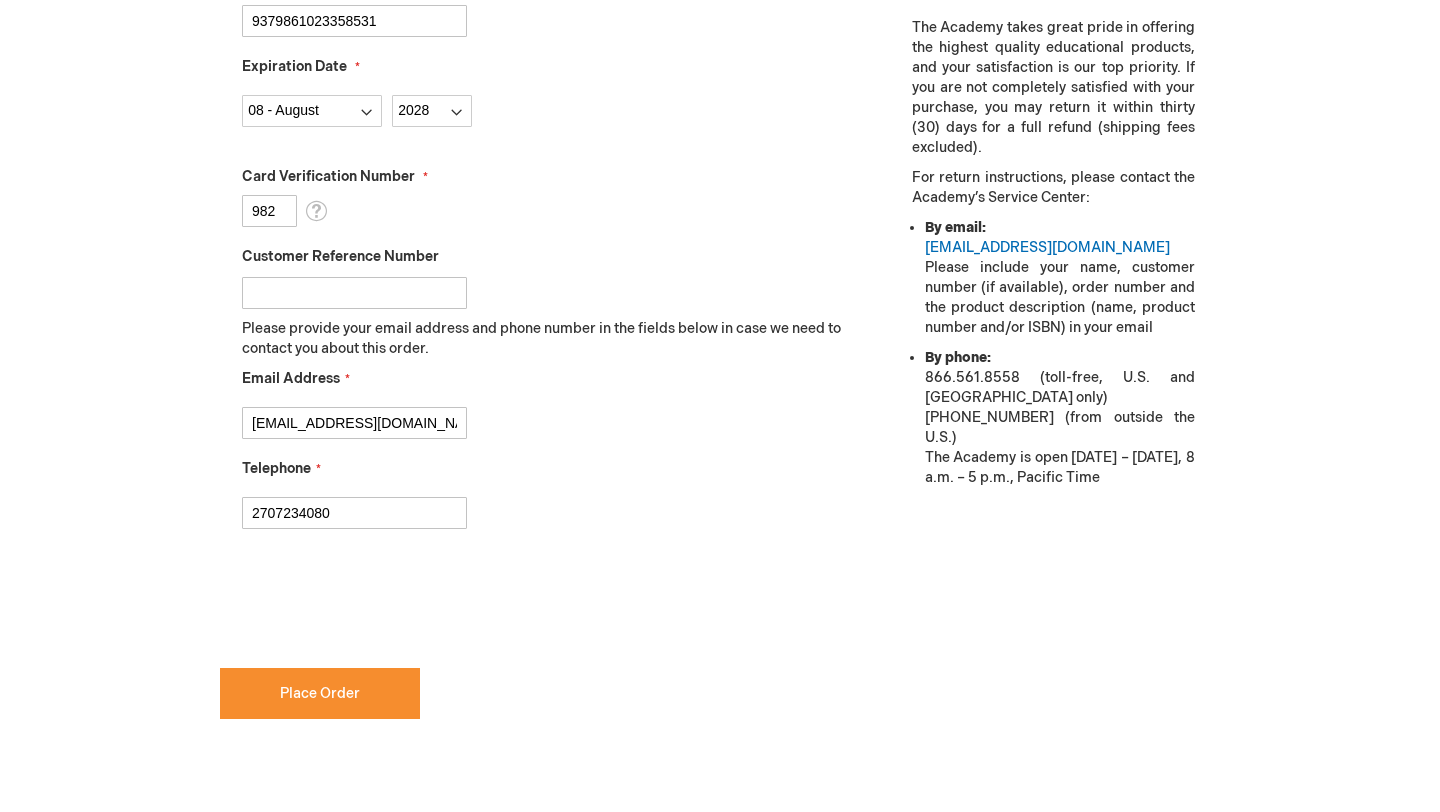 checkbox on "true" 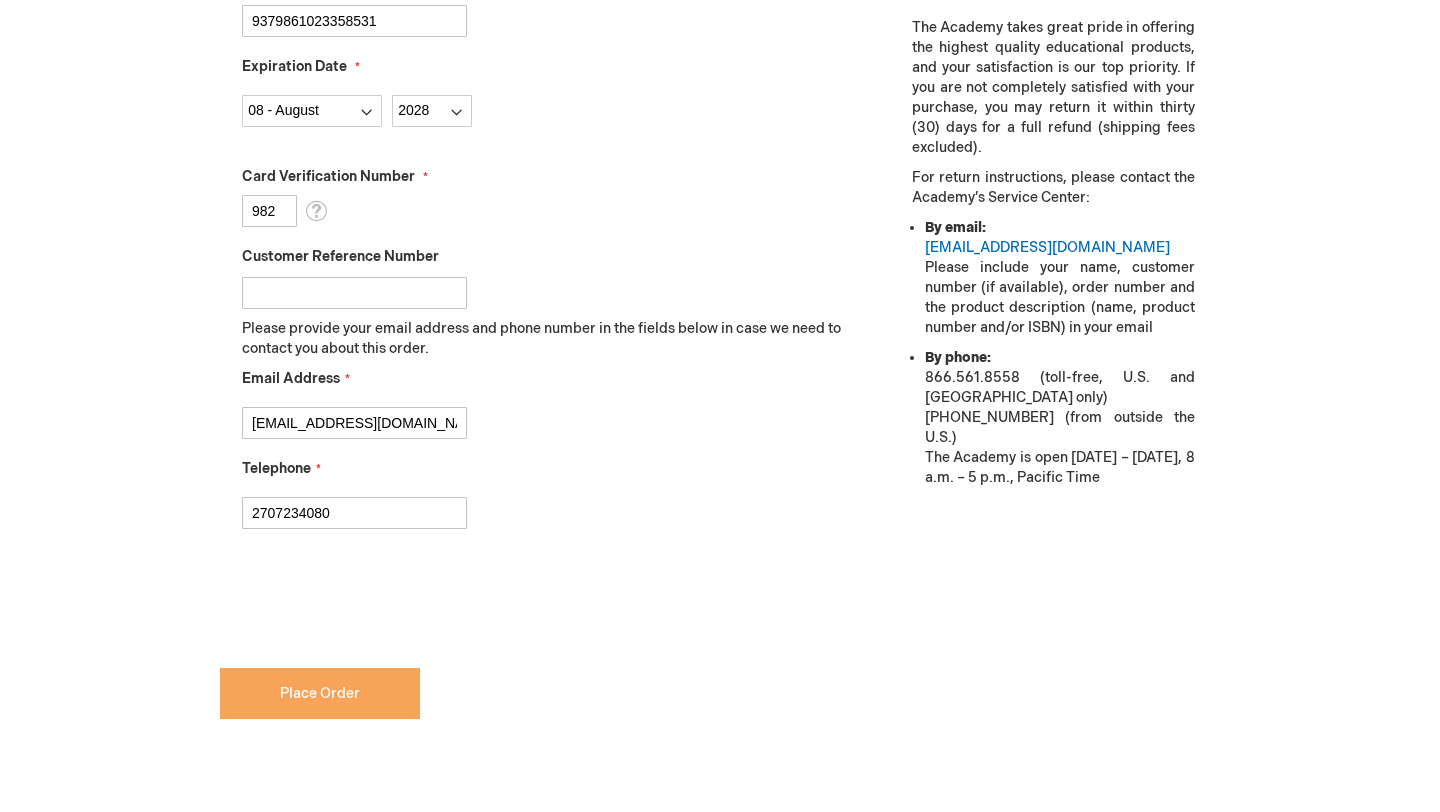 click on "Place Order" at bounding box center [320, 693] 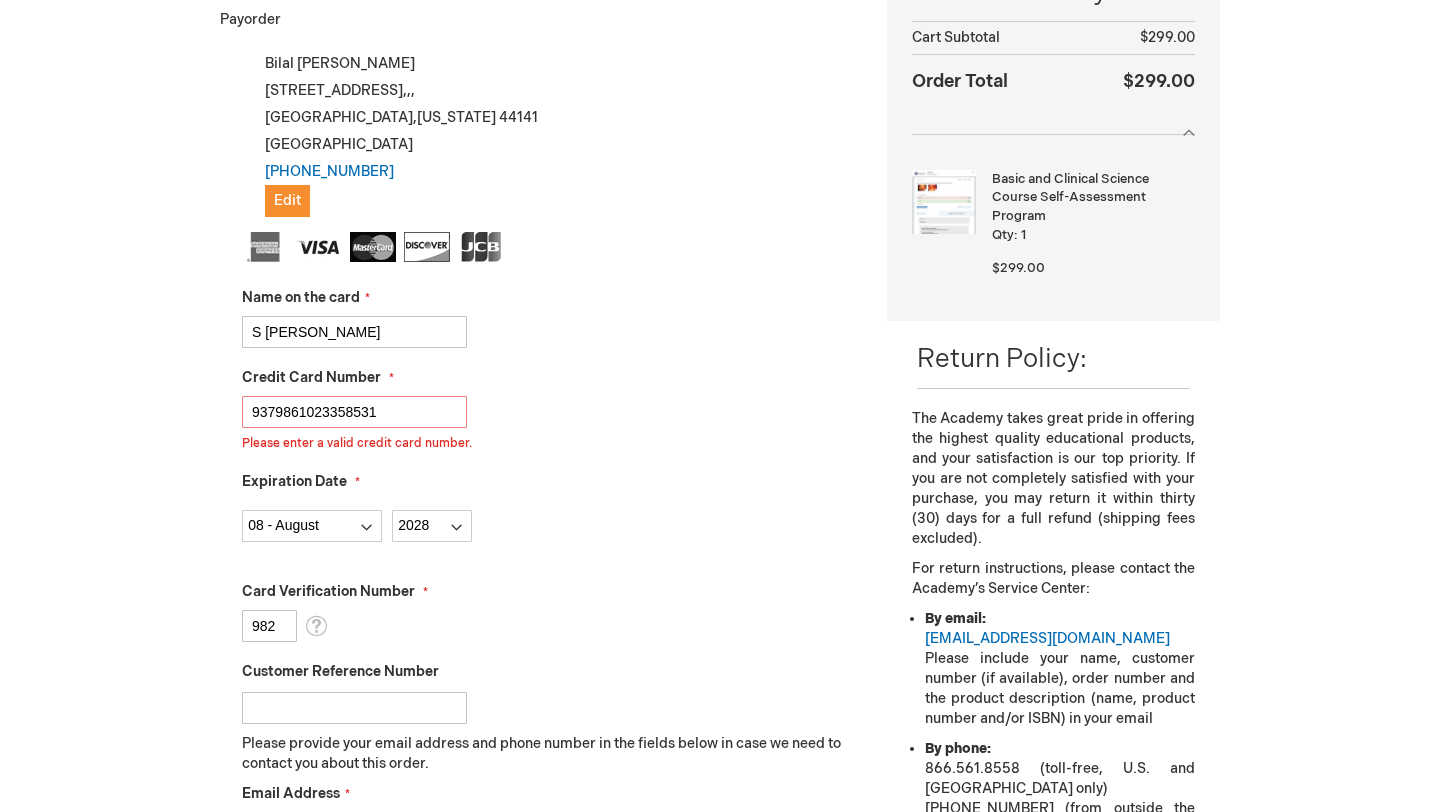 scroll, scrollTop: 350, scrollLeft: 0, axis: vertical 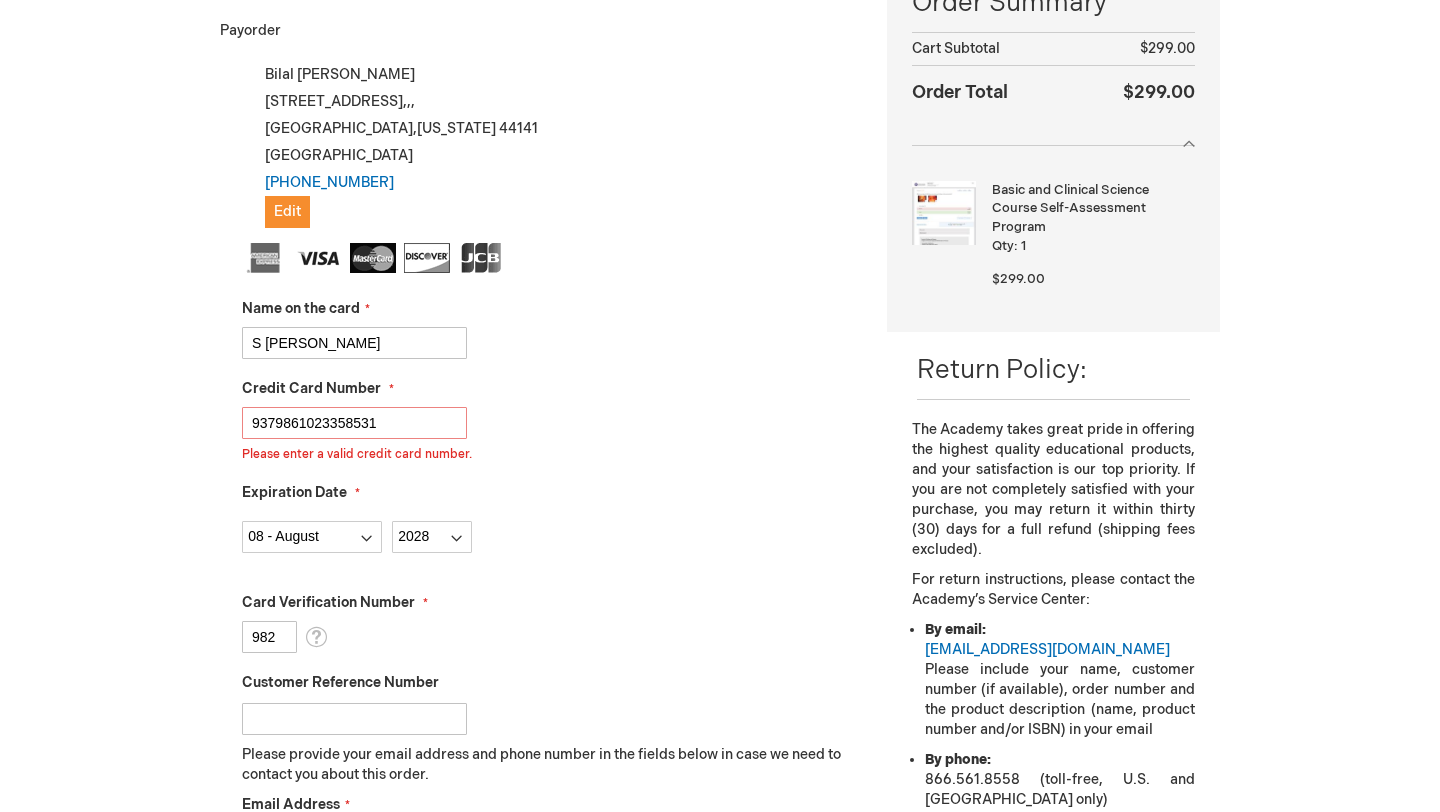 click on "9379861023358531" at bounding box center (354, 423) 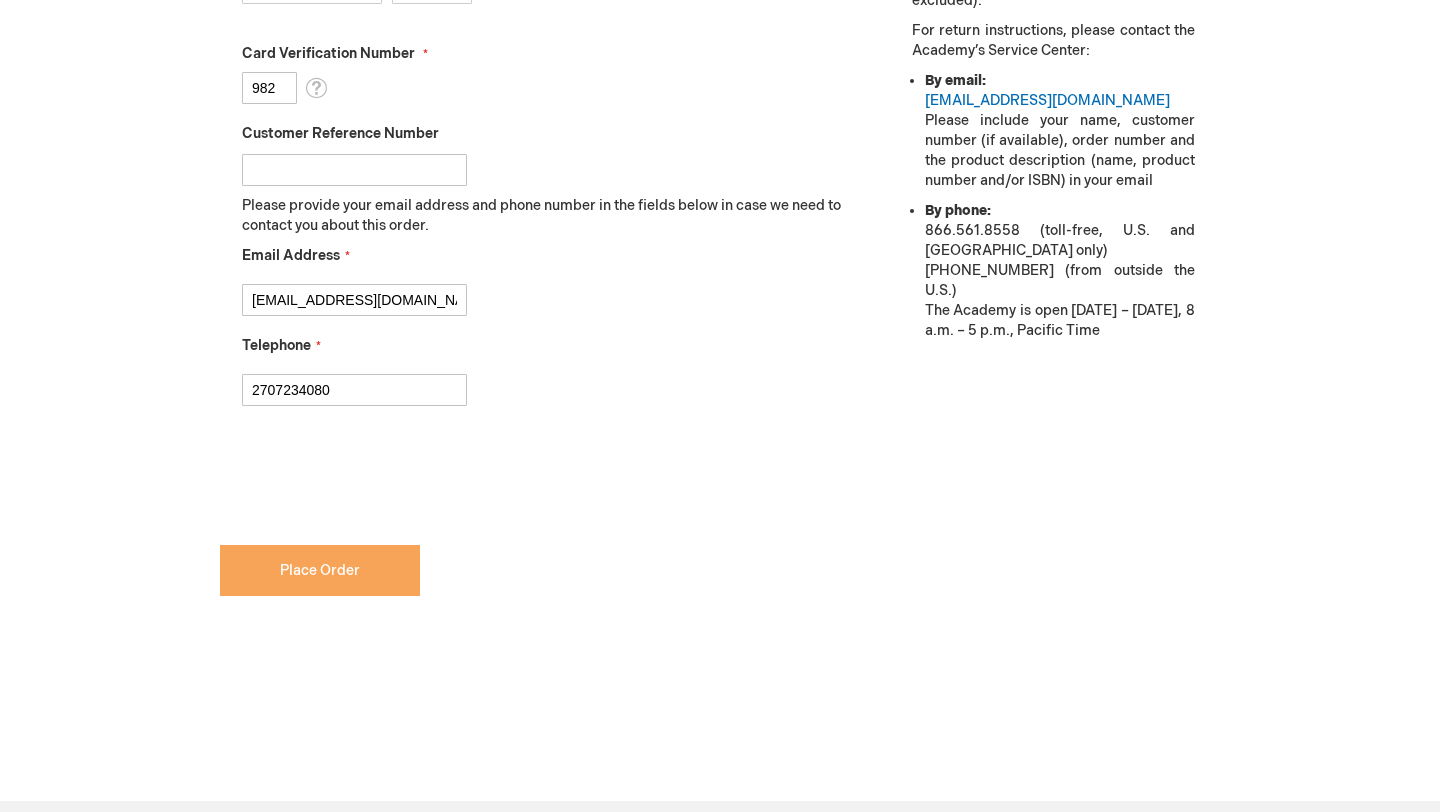 type on "5379861023358531" 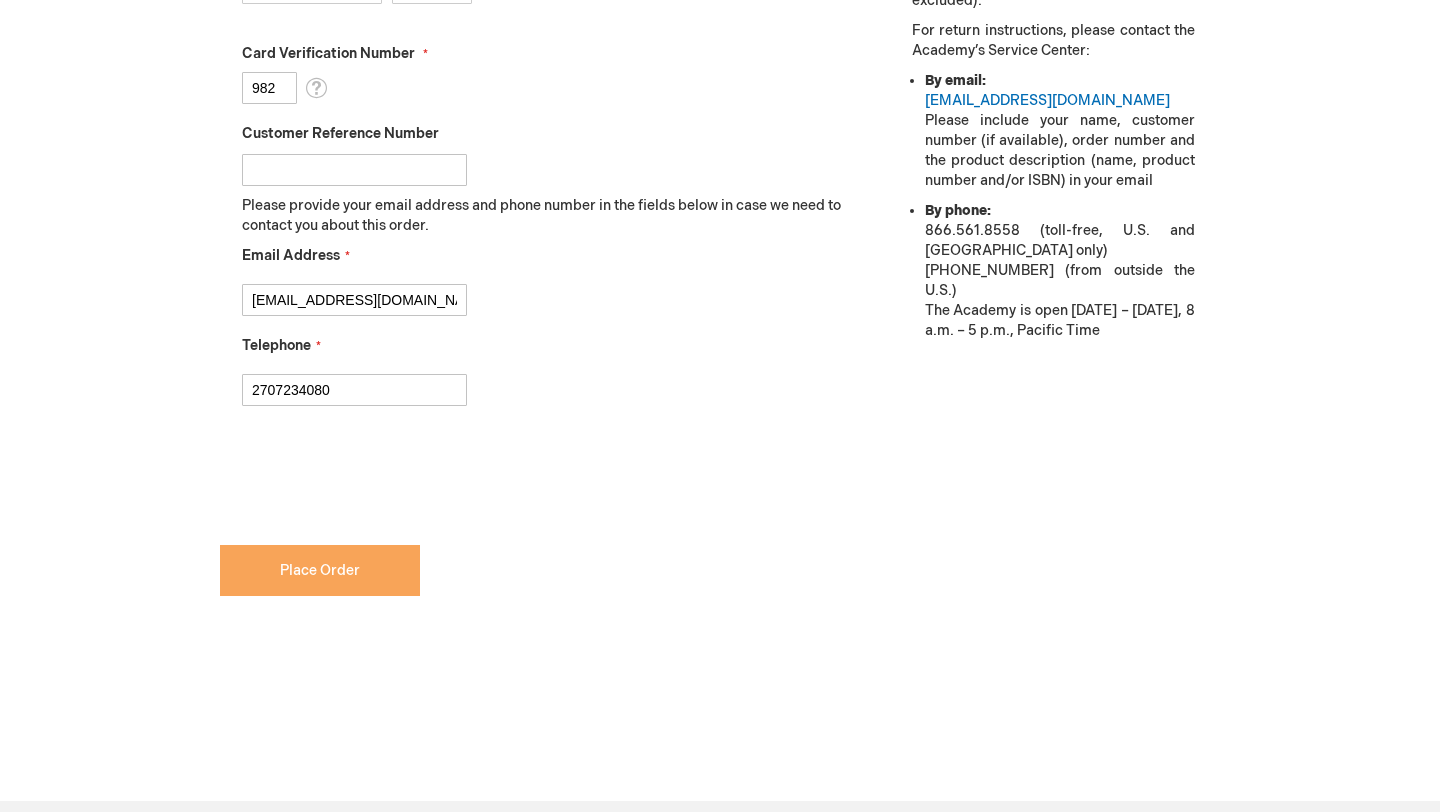 click on "Place Order" at bounding box center [320, 570] 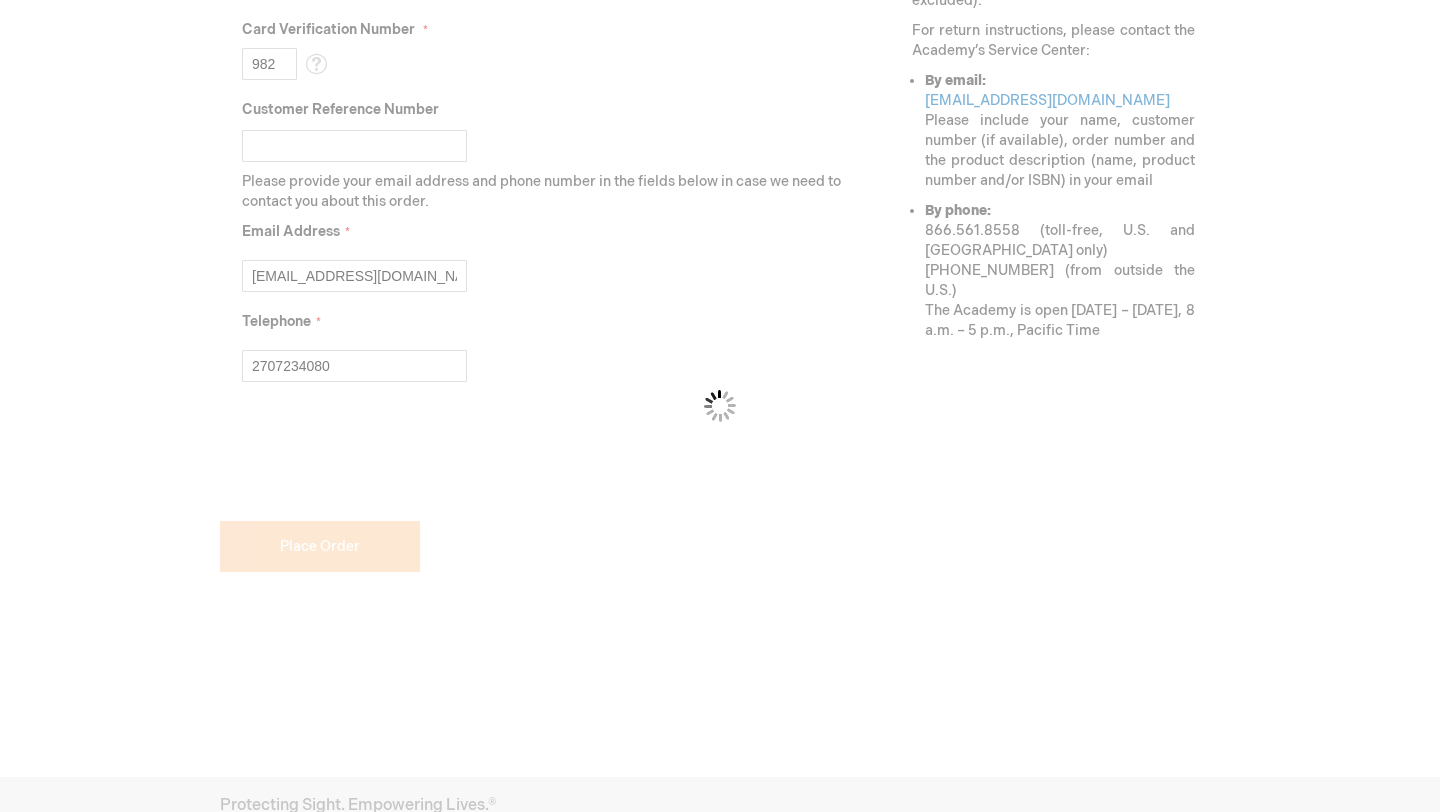 scroll, scrollTop: 875, scrollLeft: 0, axis: vertical 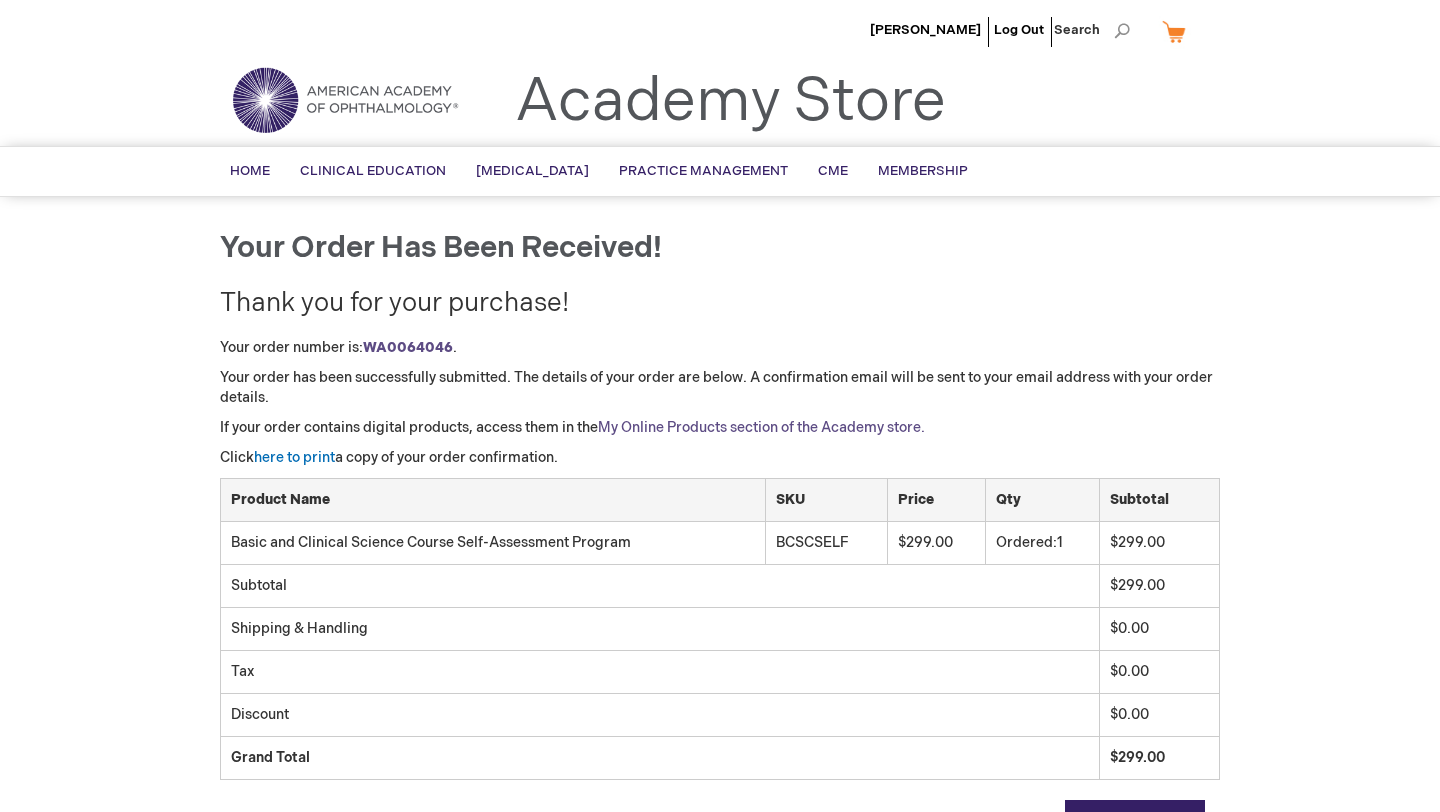 click on "My Online Products section of the Academy store." at bounding box center [761, 427] 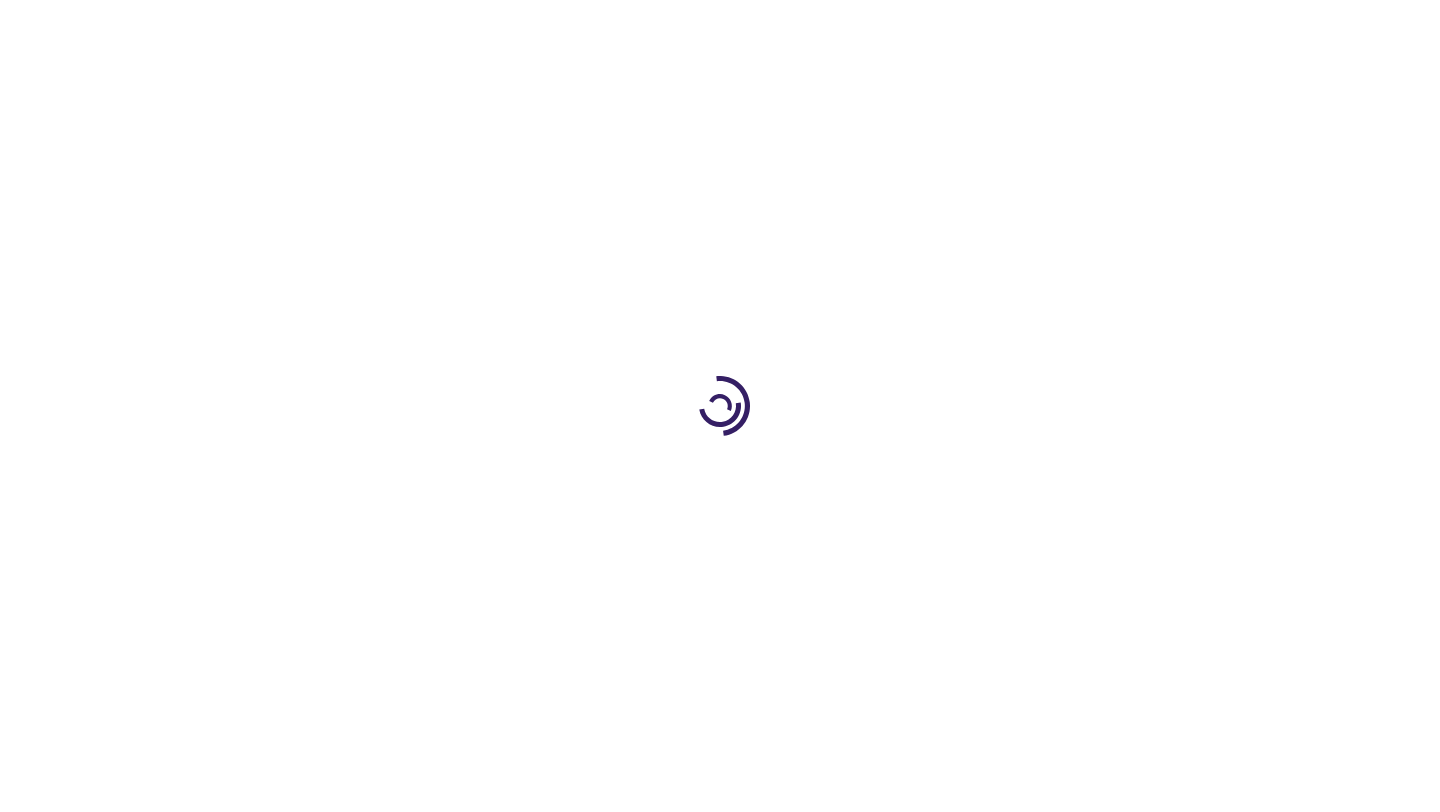 scroll, scrollTop: 0, scrollLeft: 0, axis: both 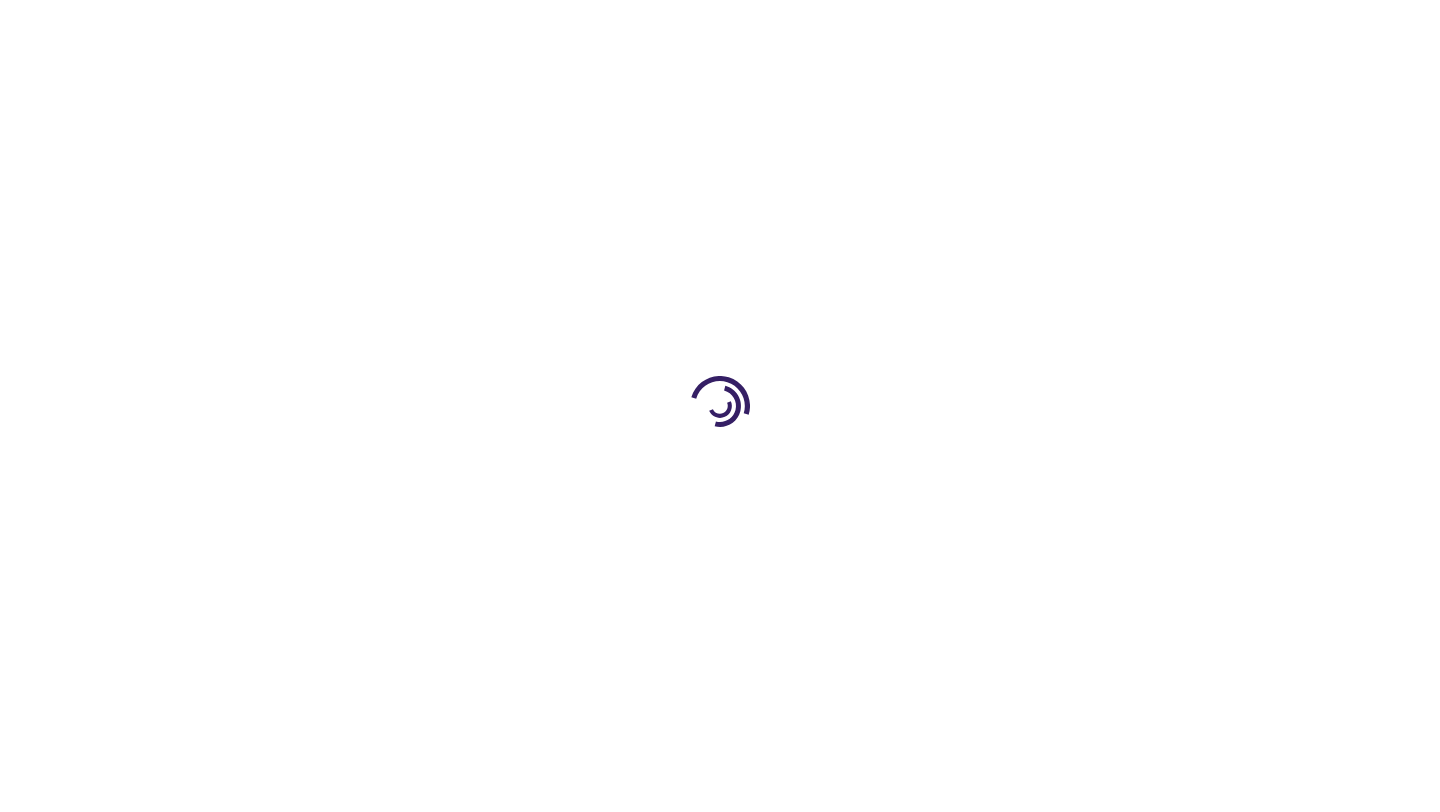 type on "1" 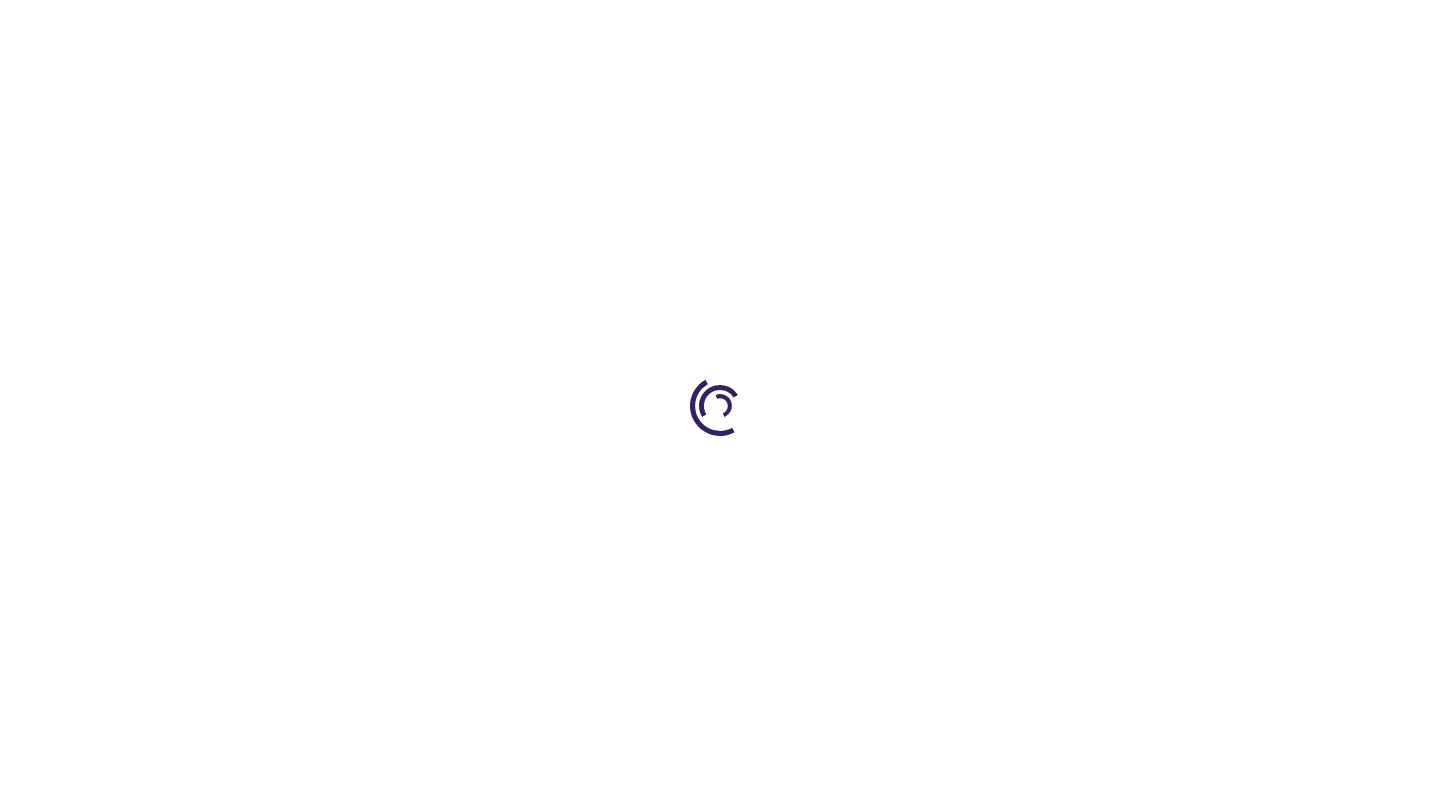 scroll, scrollTop: 0, scrollLeft: 0, axis: both 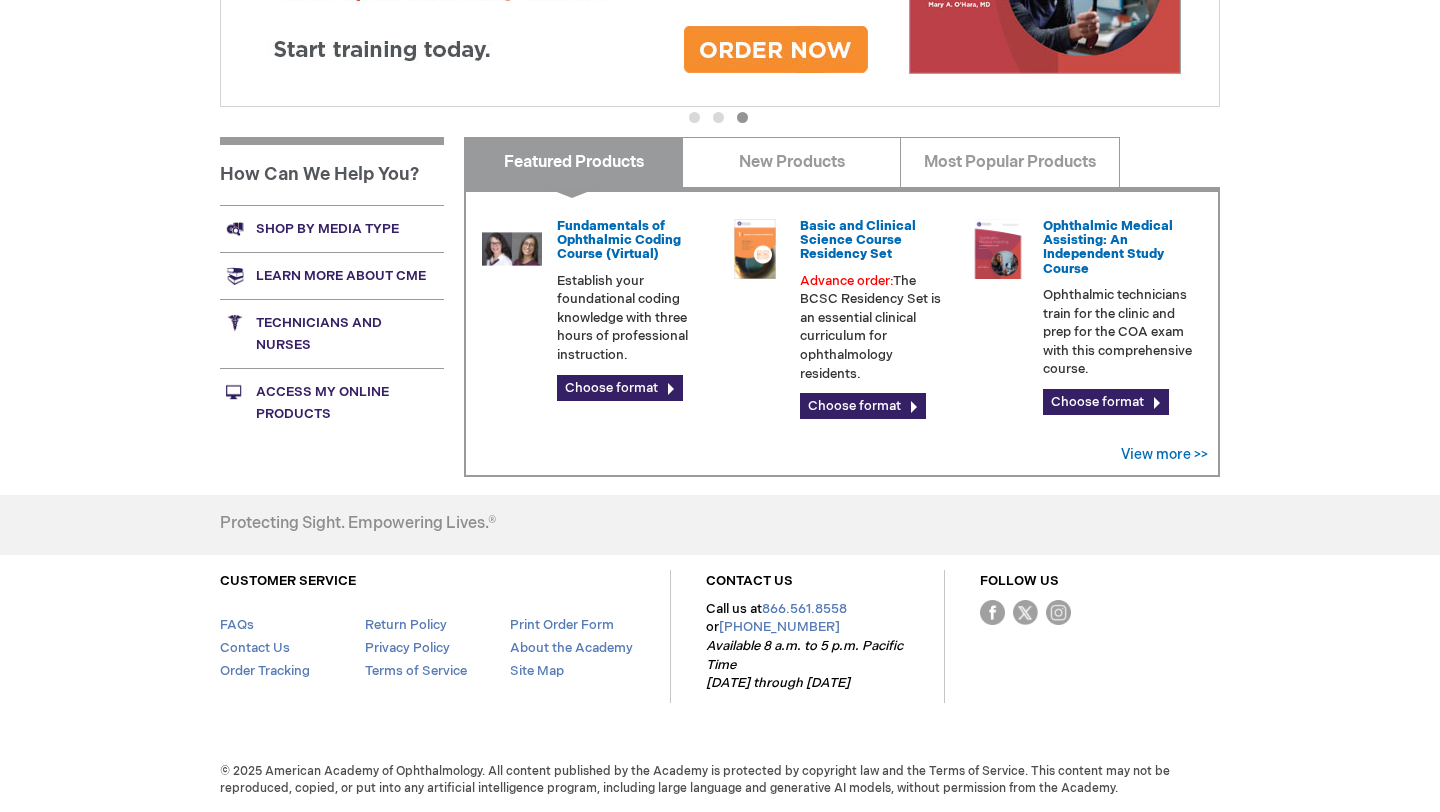 click on "Access My Online Products" at bounding box center [332, 402] 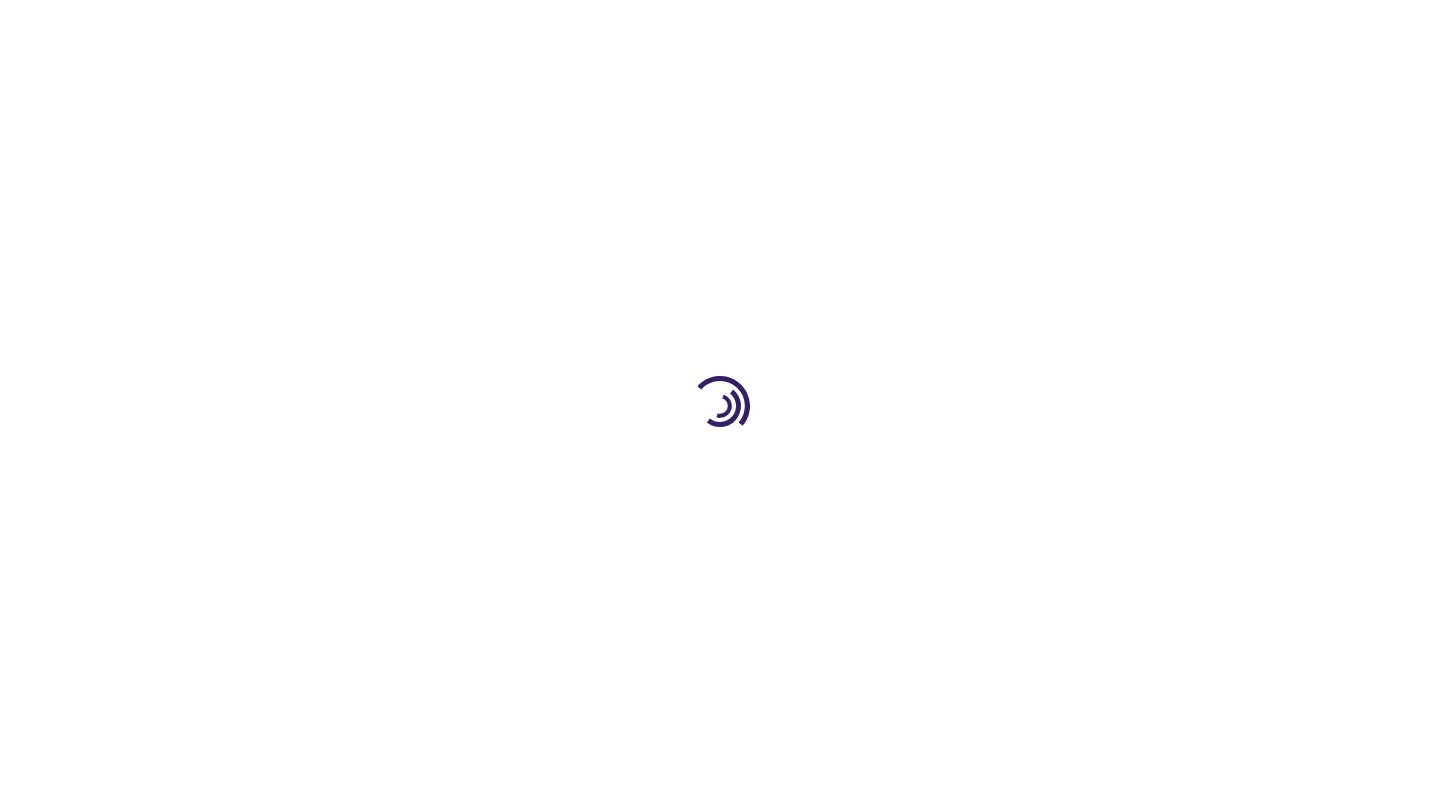 scroll, scrollTop: 0, scrollLeft: 0, axis: both 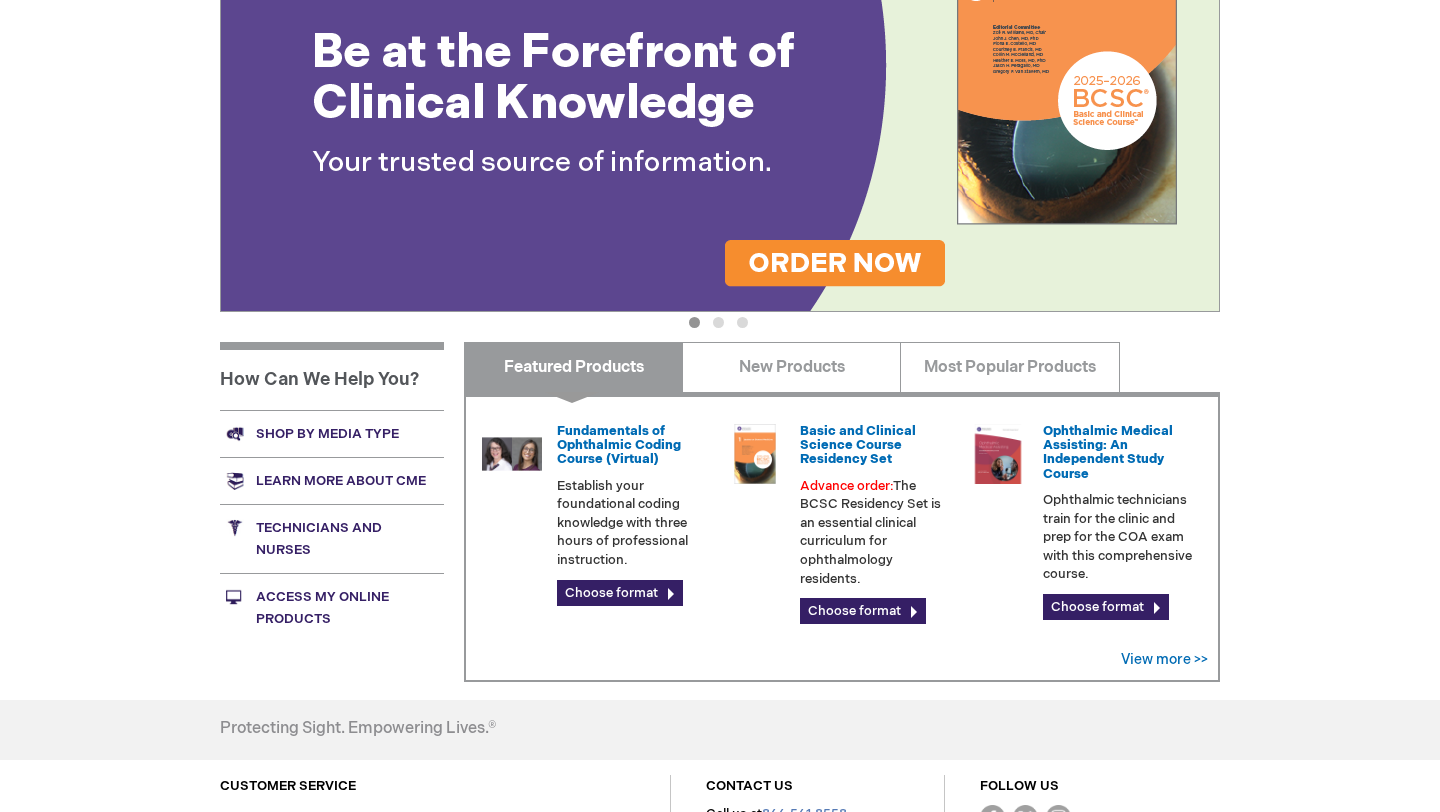 click on "Access My Online Products" at bounding box center (332, 607) 